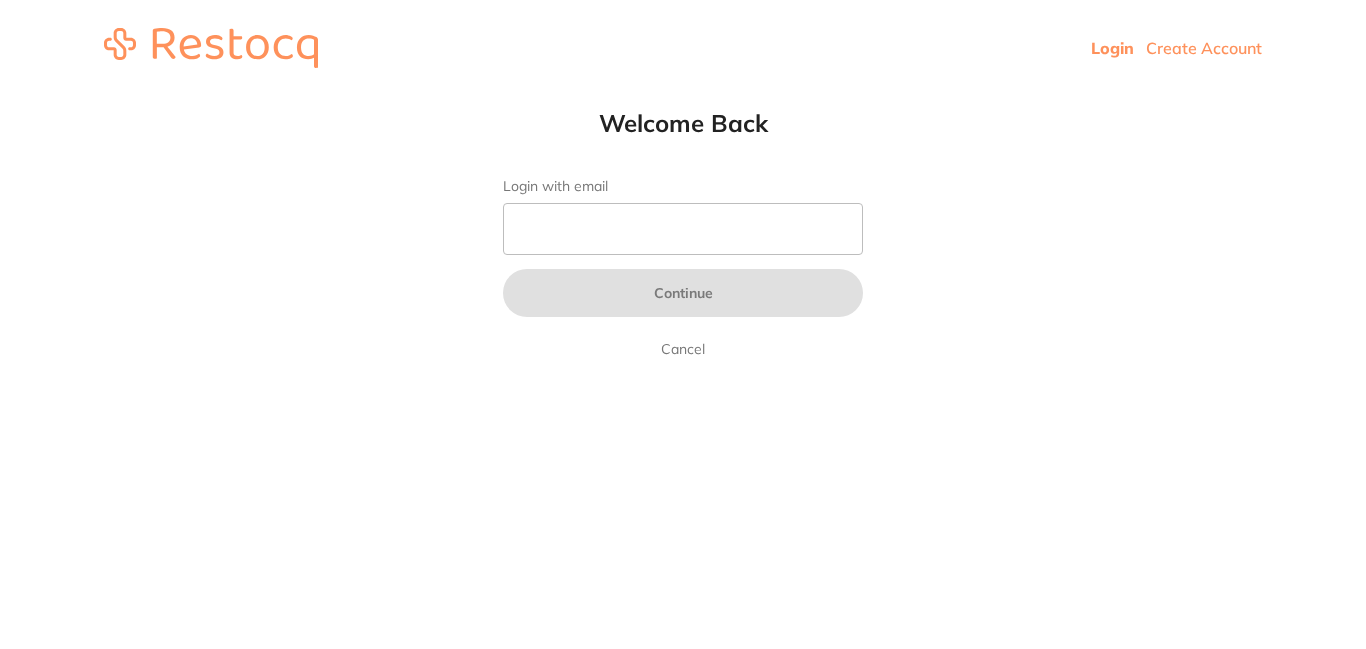 scroll, scrollTop: 0, scrollLeft: 0, axis: both 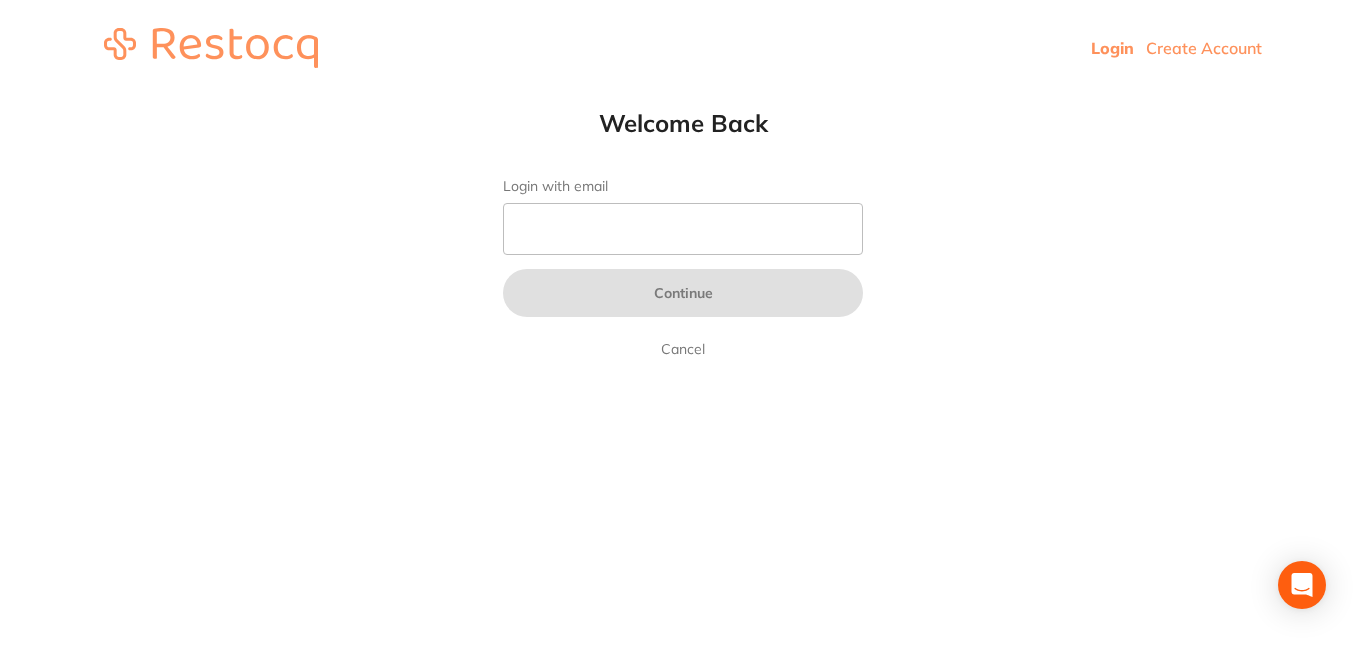 click on "Login" at bounding box center [1112, 48] 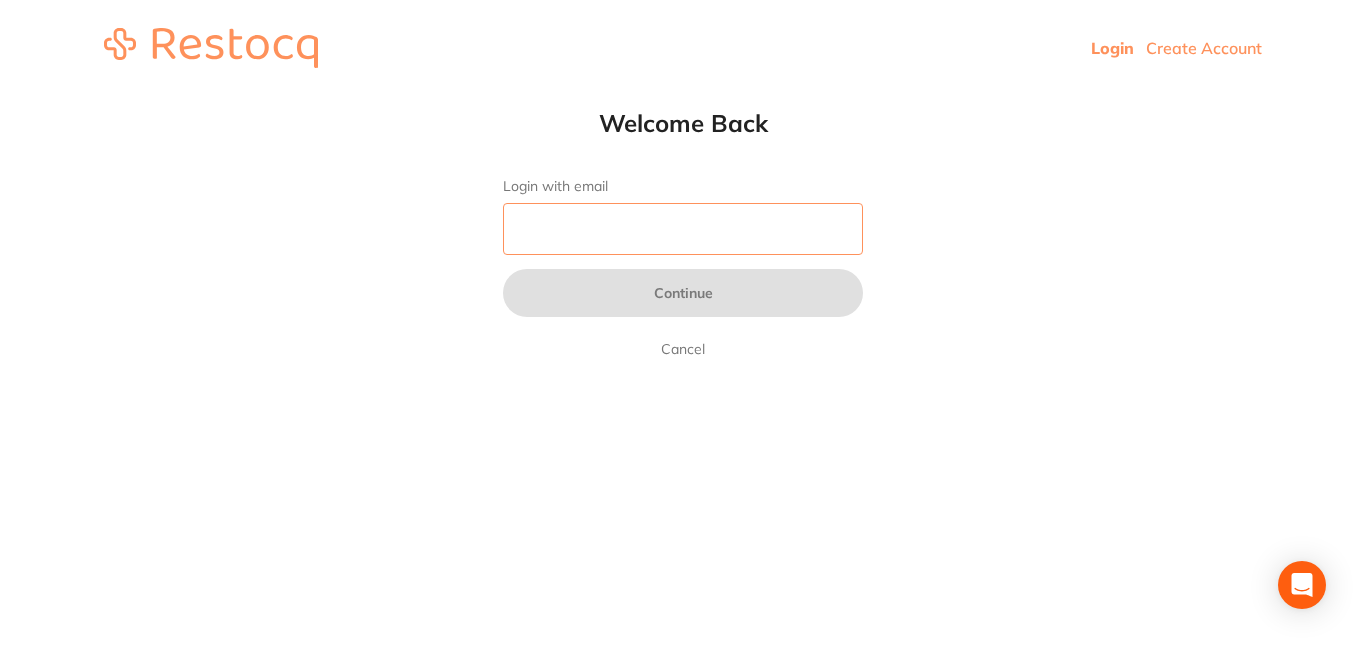 click on "Login with email" at bounding box center (683, 229) 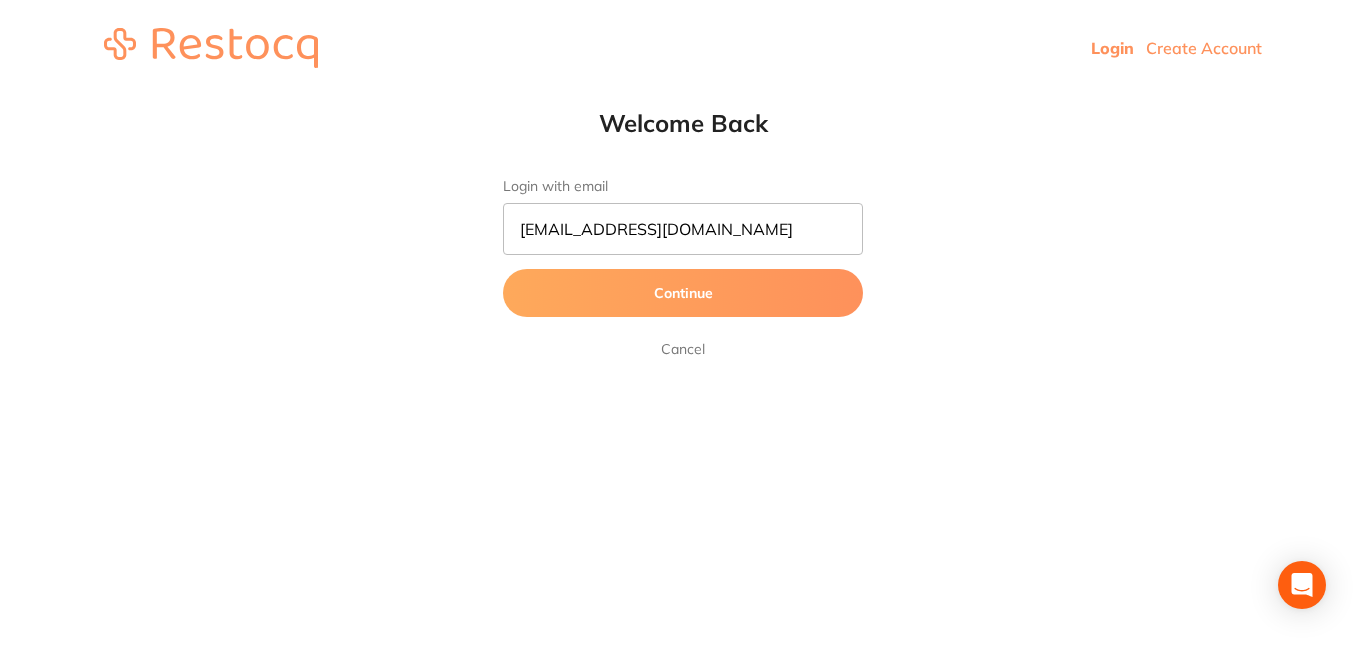 click on "Continue" at bounding box center [683, 293] 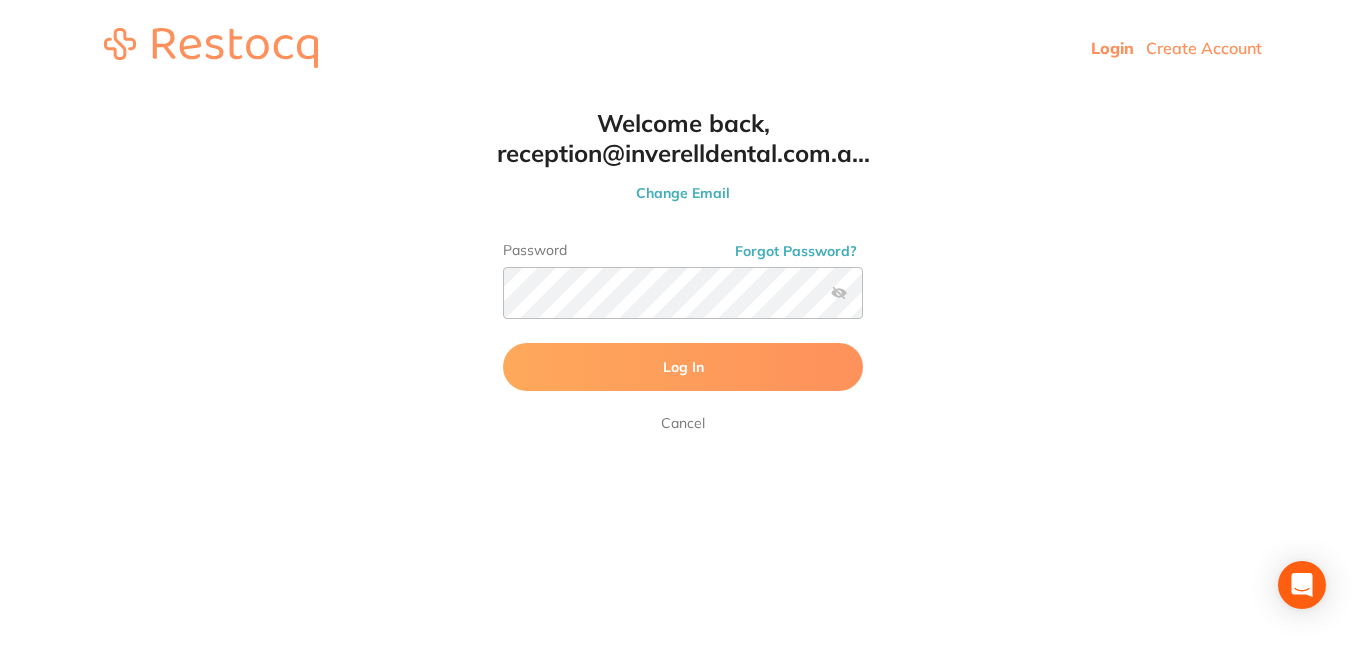 click on "Log In" at bounding box center [683, 367] 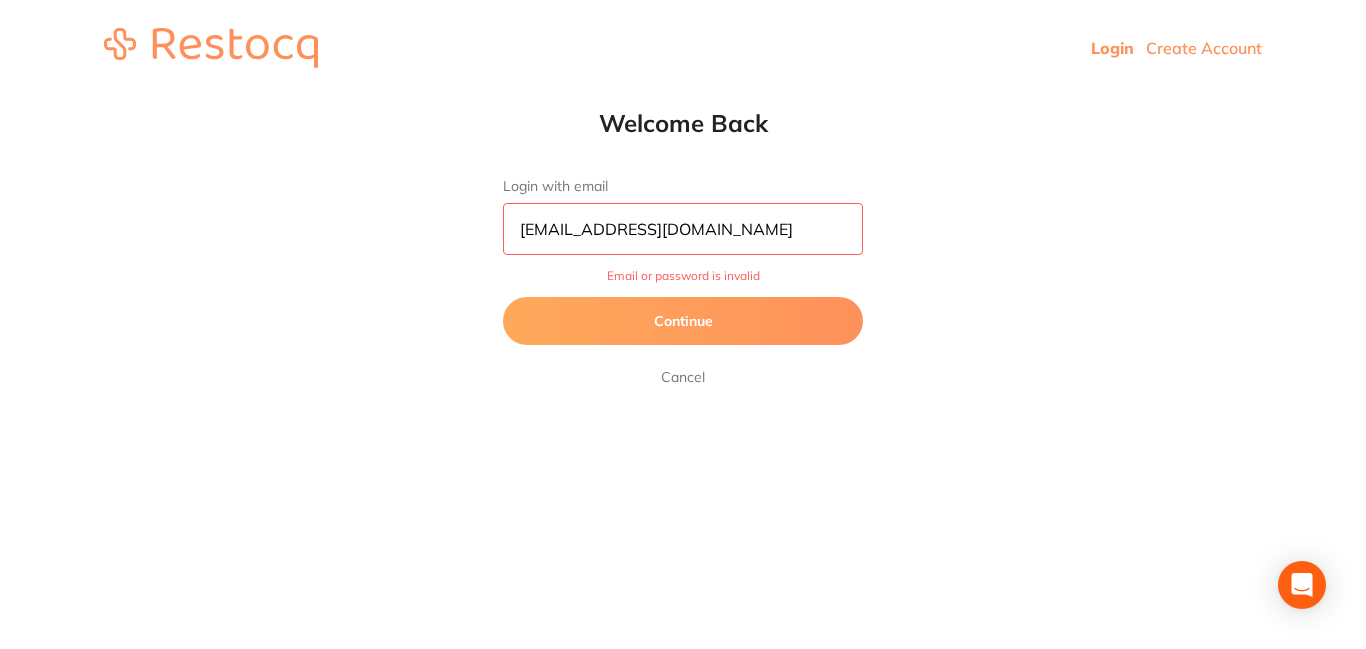 click on "Email or password is invalid" at bounding box center [683, 276] 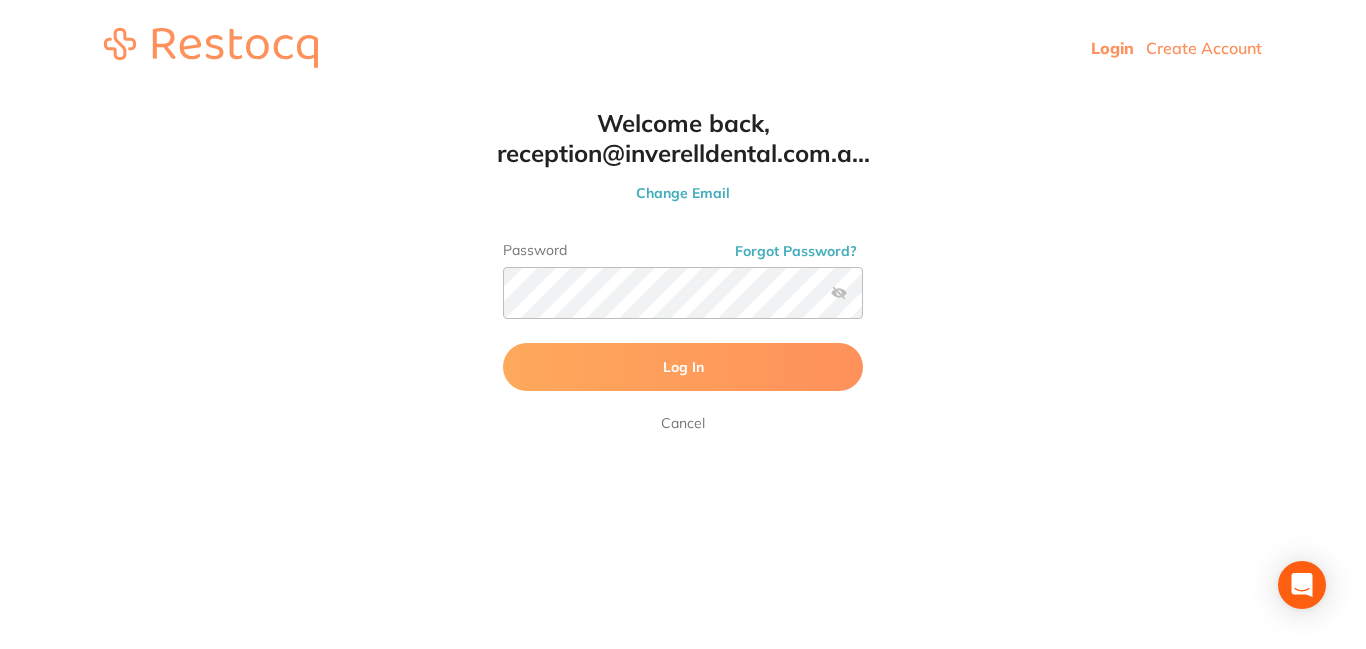 click at bounding box center [839, 293] 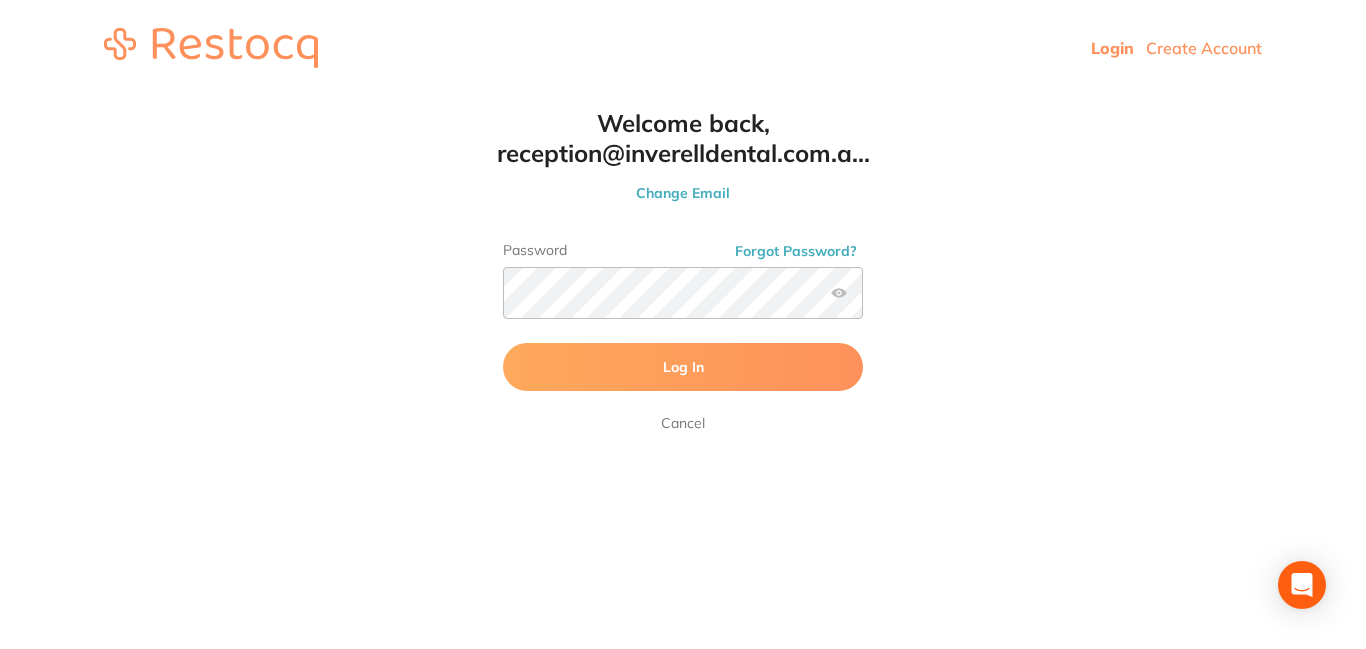 click on "Log In" at bounding box center [683, 367] 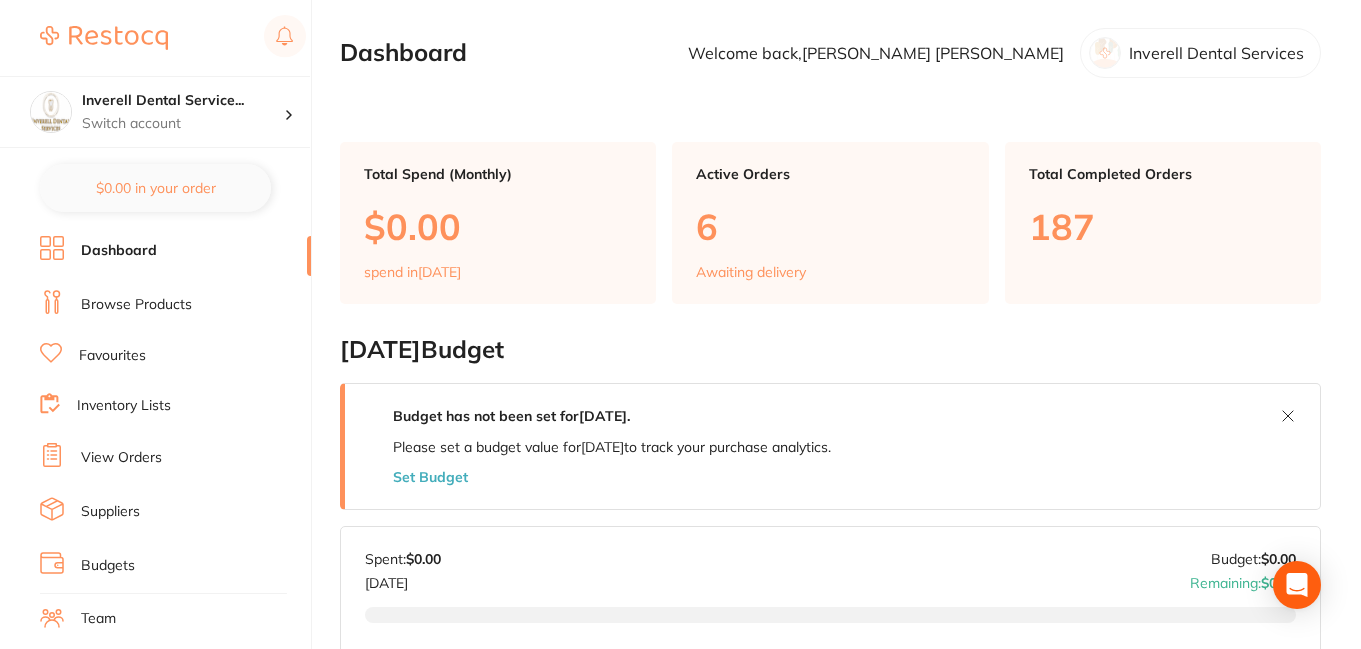 click on "View Orders" at bounding box center [121, 458] 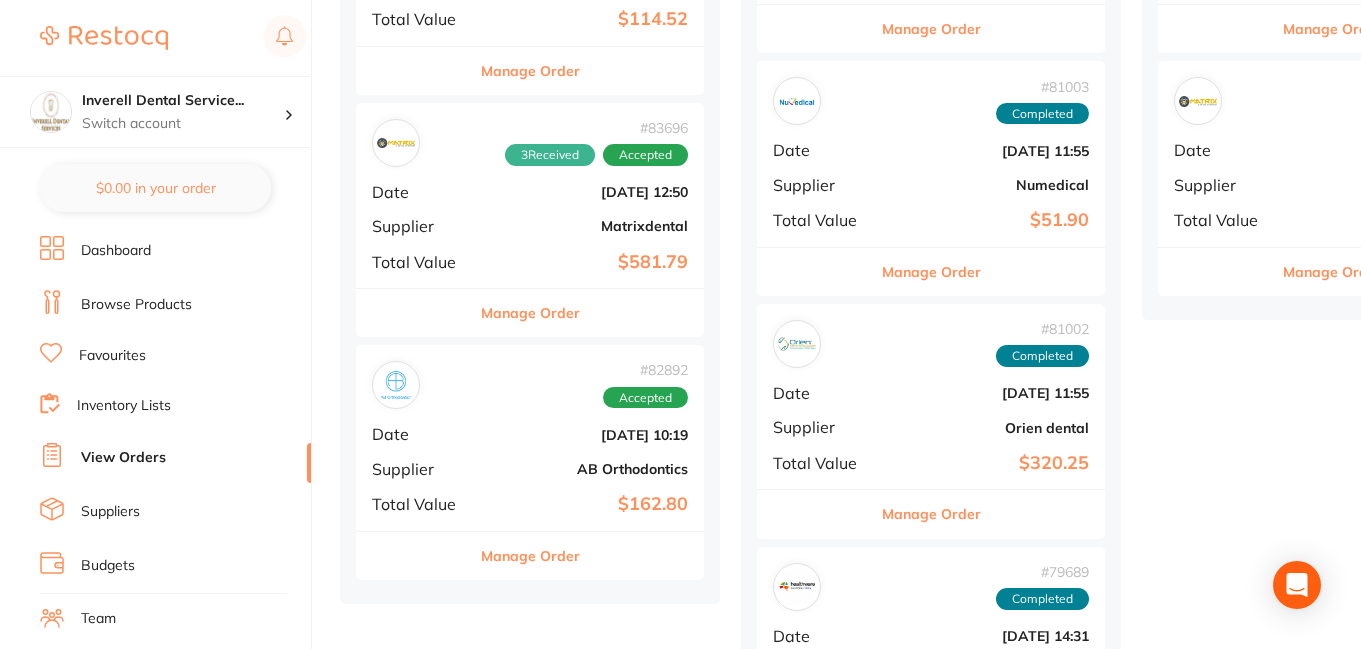 scroll, scrollTop: 1200, scrollLeft: 0, axis: vertical 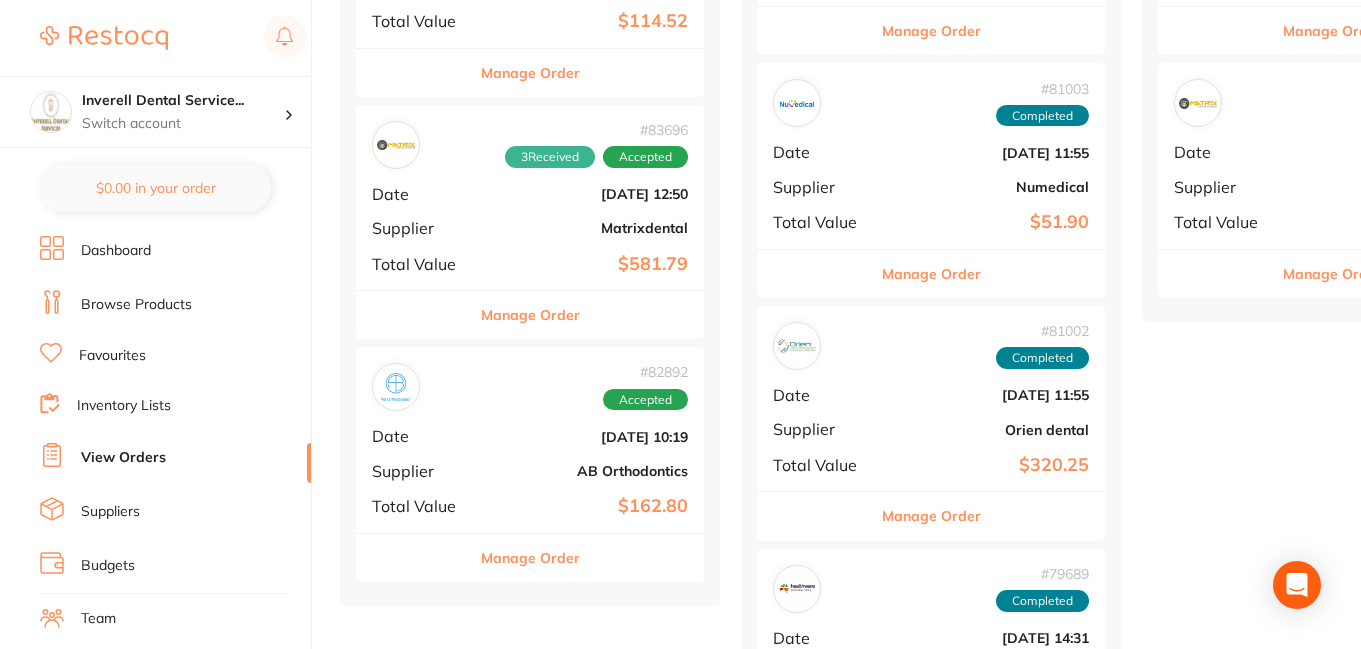 drag, startPoint x: 552, startPoint y: 504, endPoint x: 590, endPoint y: 481, distance: 44.418465 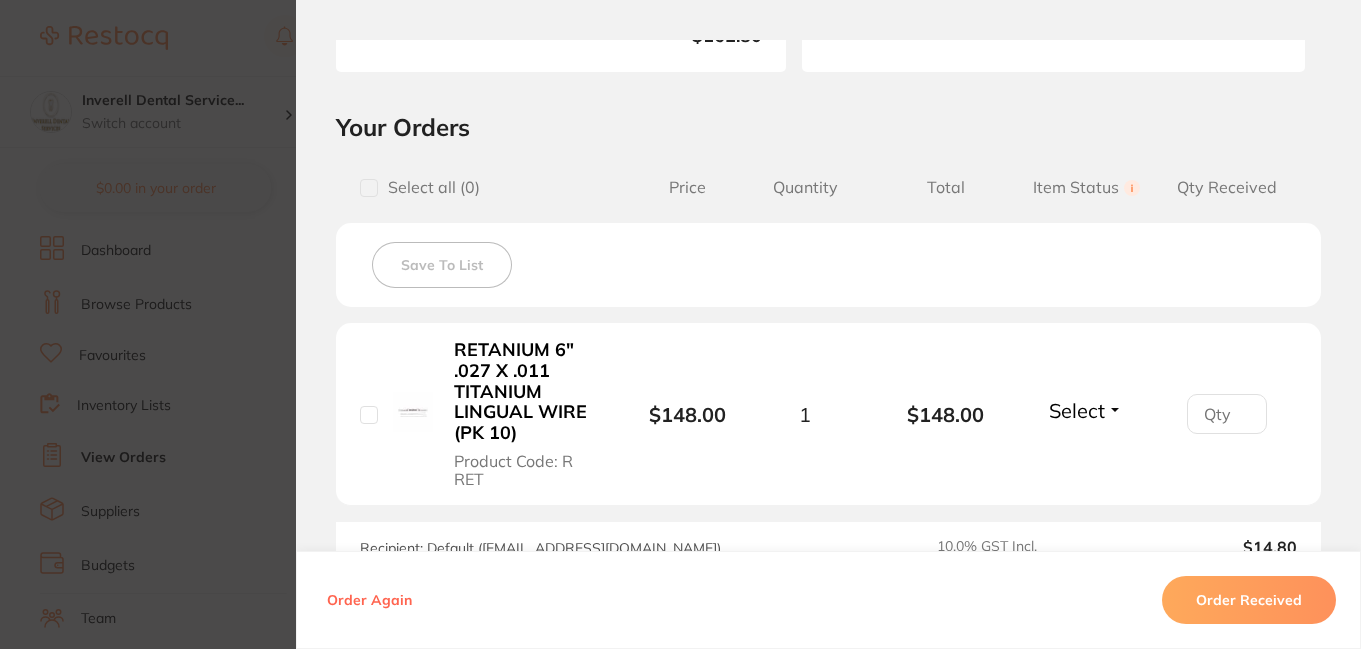 scroll, scrollTop: 400, scrollLeft: 0, axis: vertical 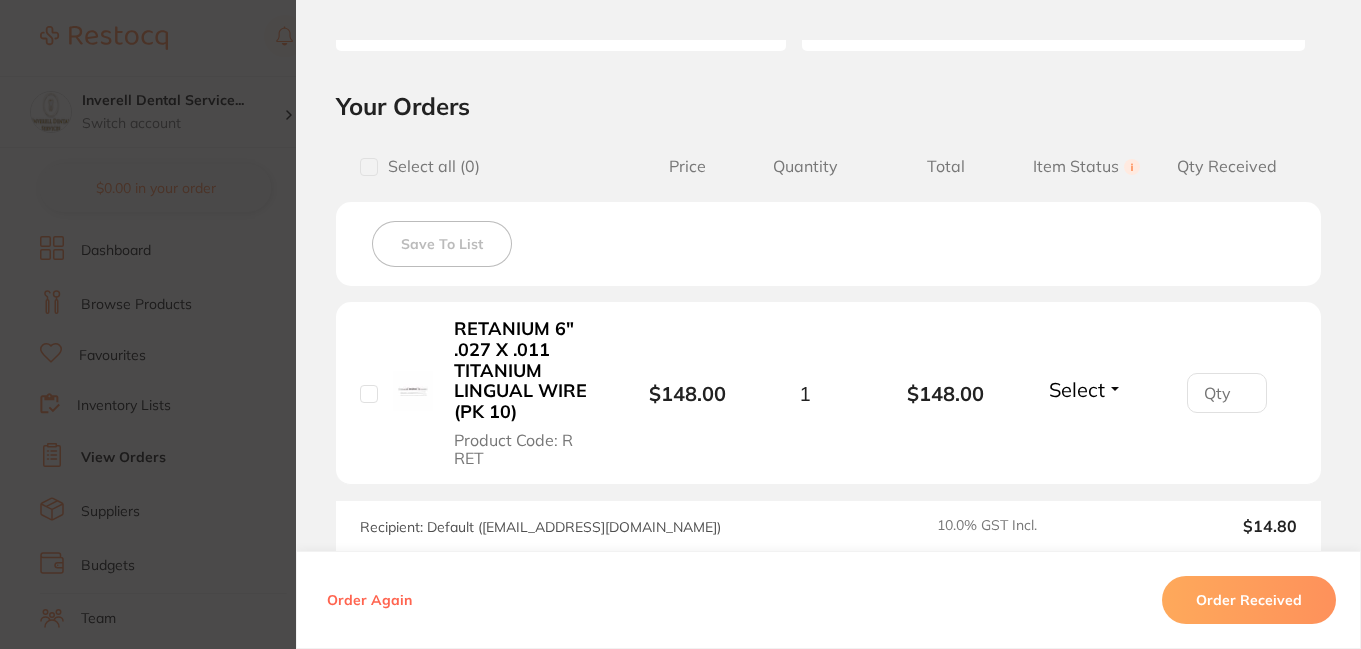 click on "Select" at bounding box center [1086, 389] 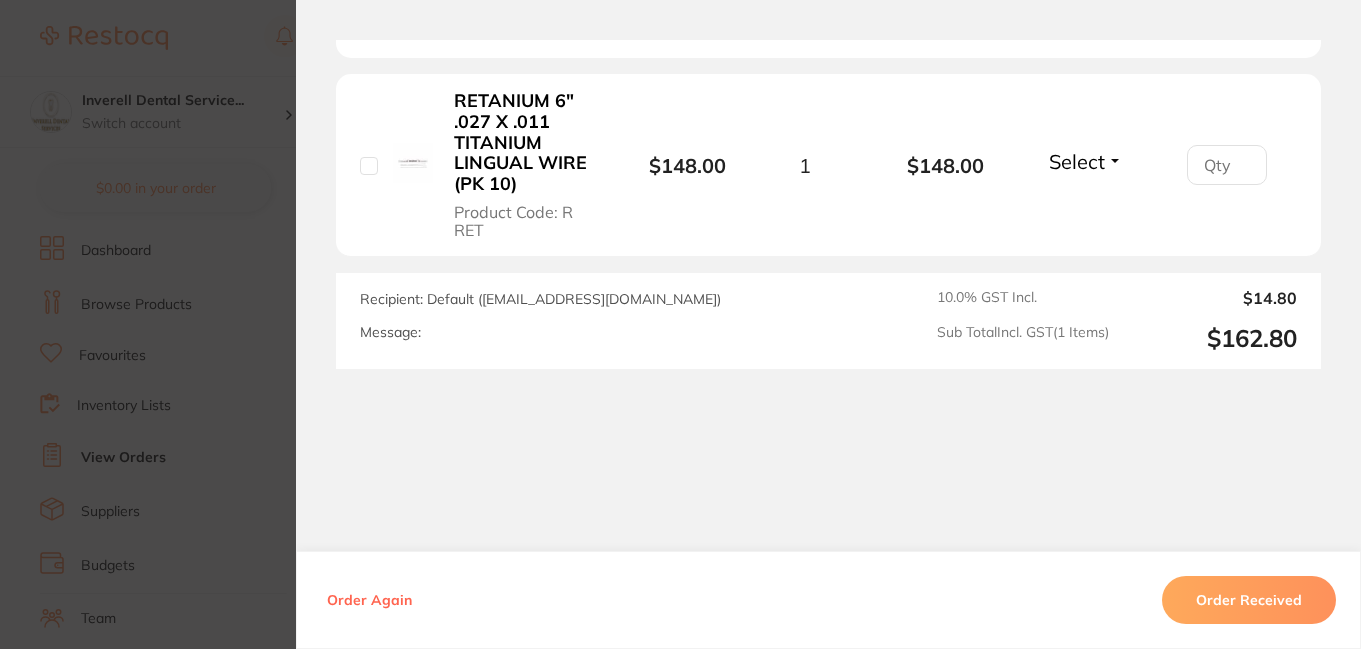 scroll, scrollTop: 649, scrollLeft: 0, axis: vertical 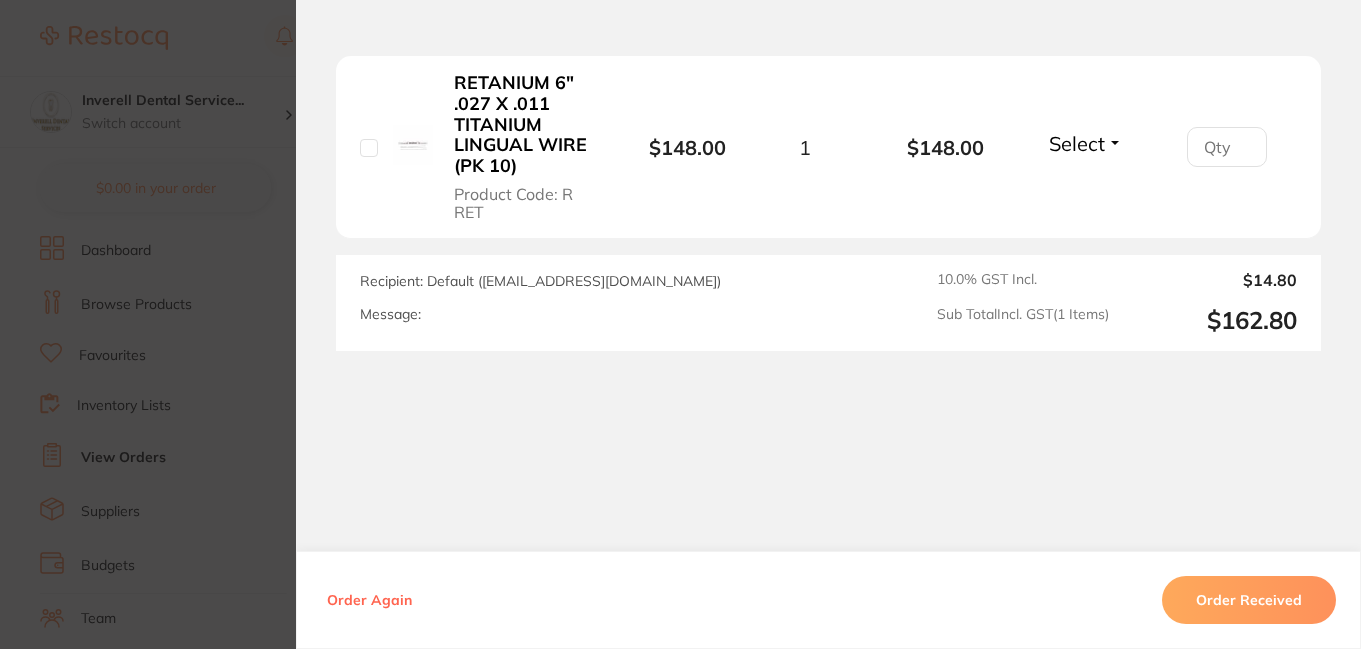 click on "Order Received" at bounding box center (1249, 600) 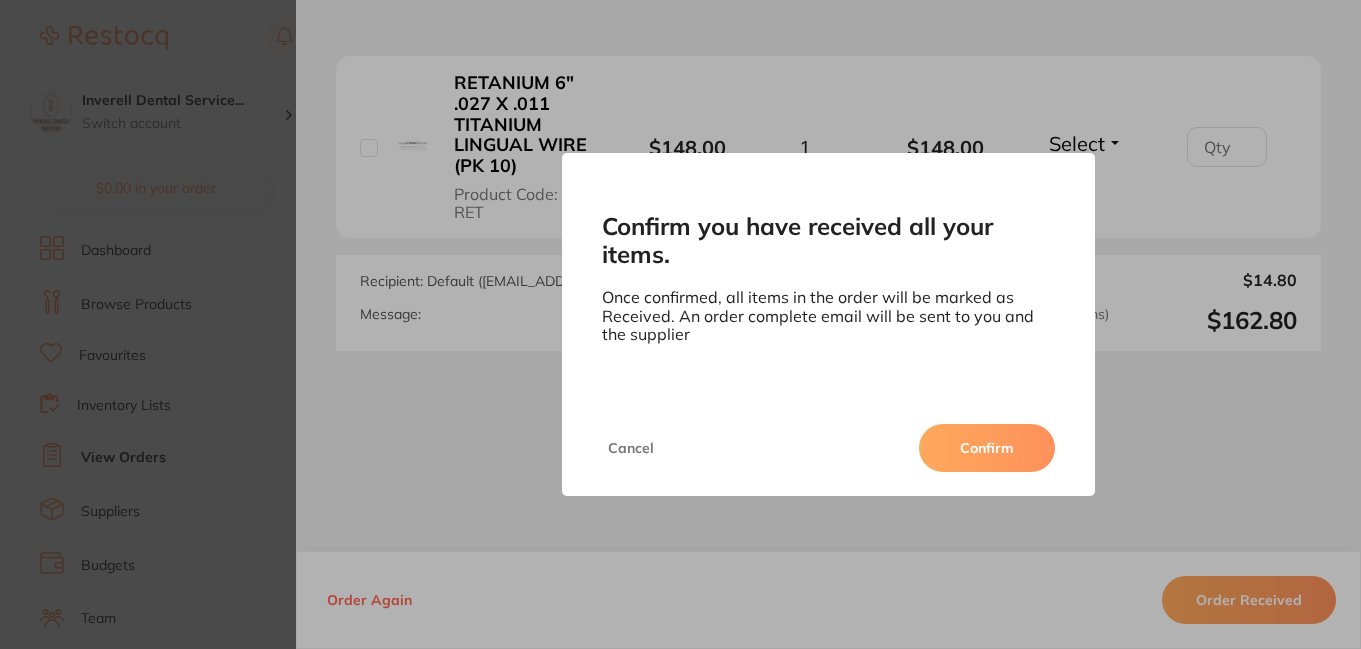 click on "Confirm" at bounding box center (987, 448) 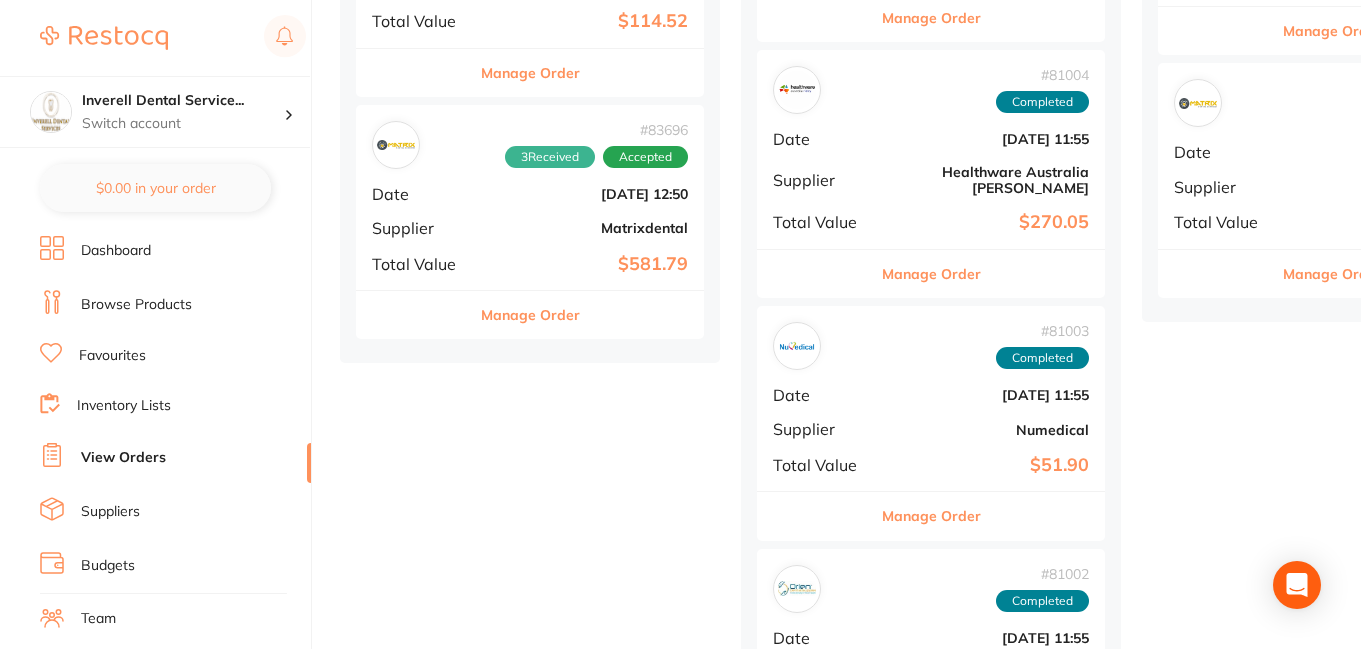 scroll, scrollTop: 1100, scrollLeft: 0, axis: vertical 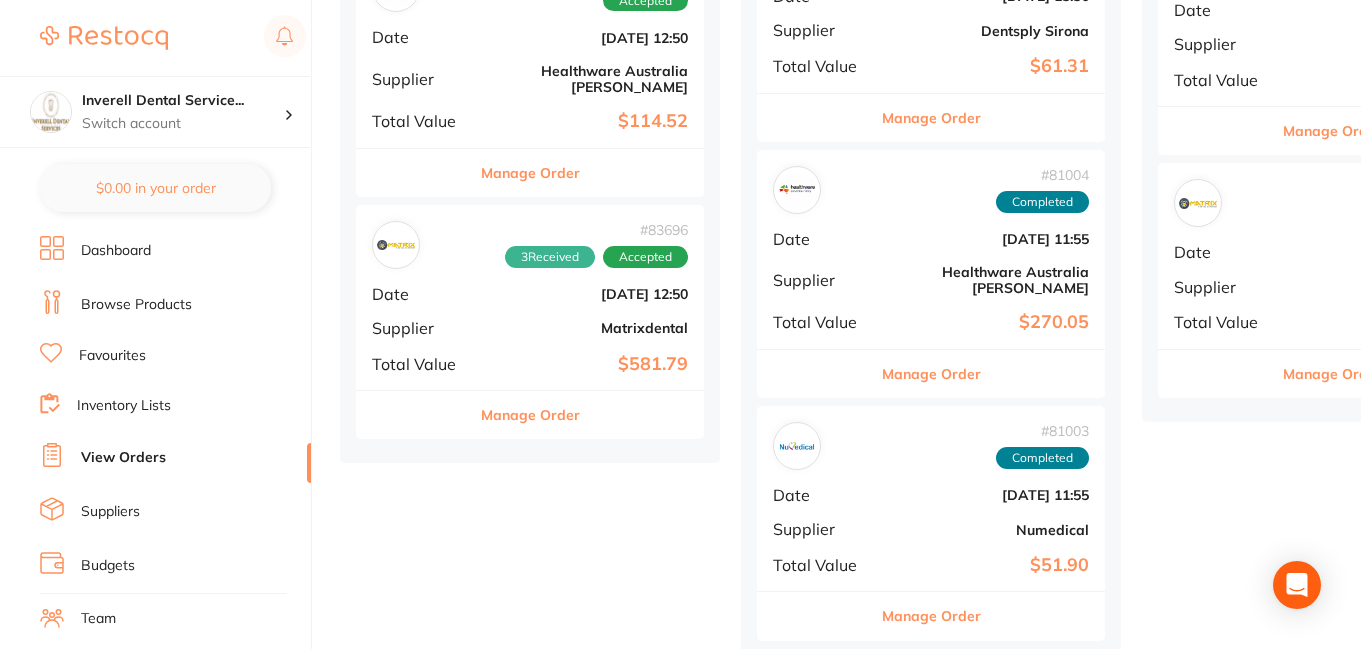 click on "Manage Order" at bounding box center (530, 415) 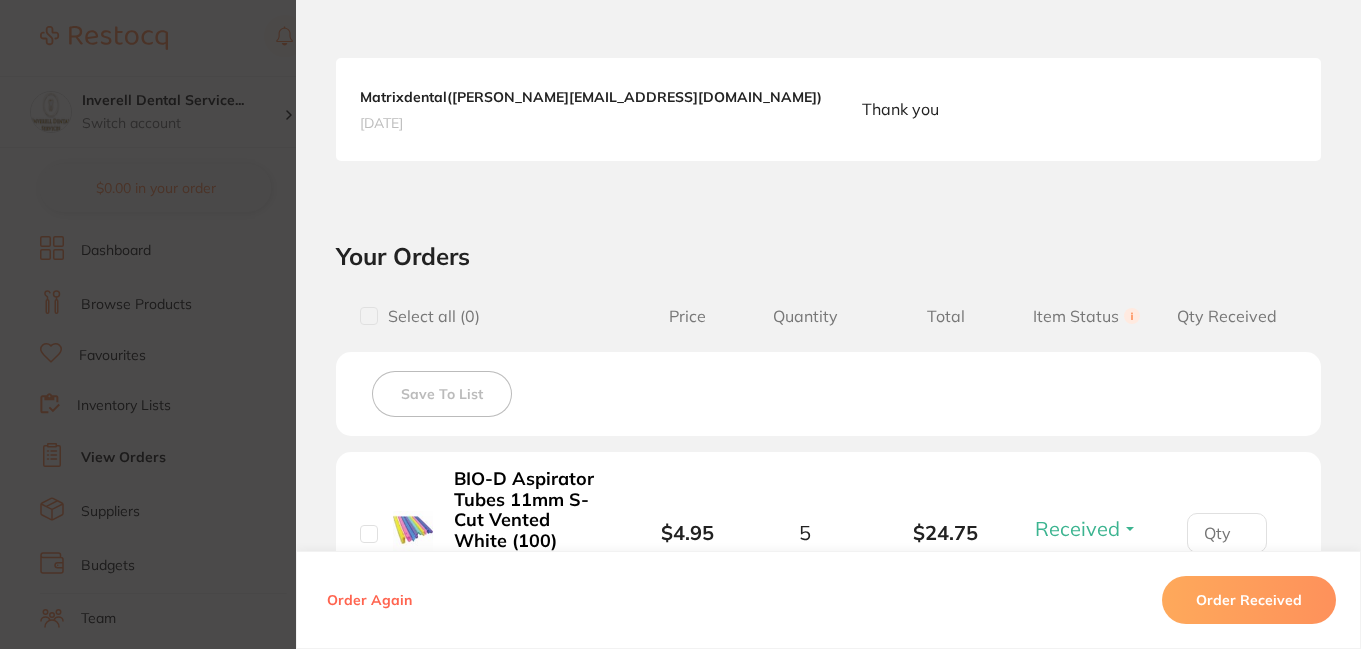 scroll, scrollTop: 600, scrollLeft: 0, axis: vertical 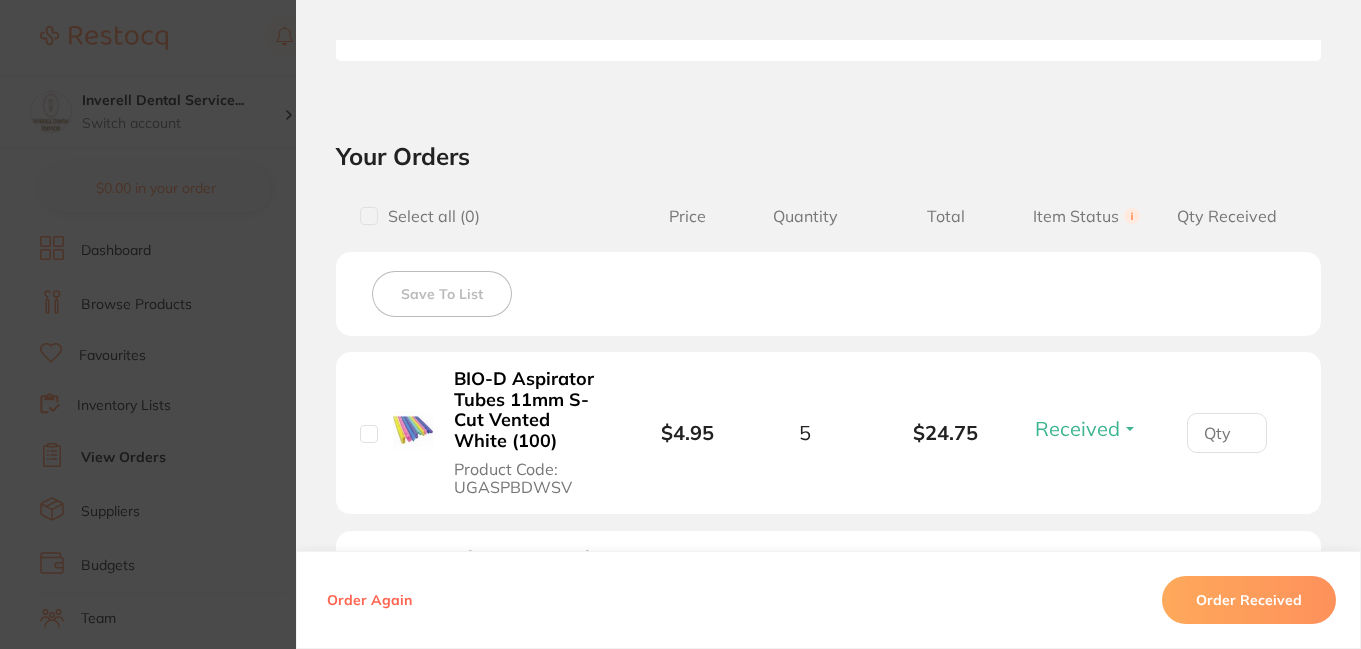 click on "Received" at bounding box center (1086, 428) 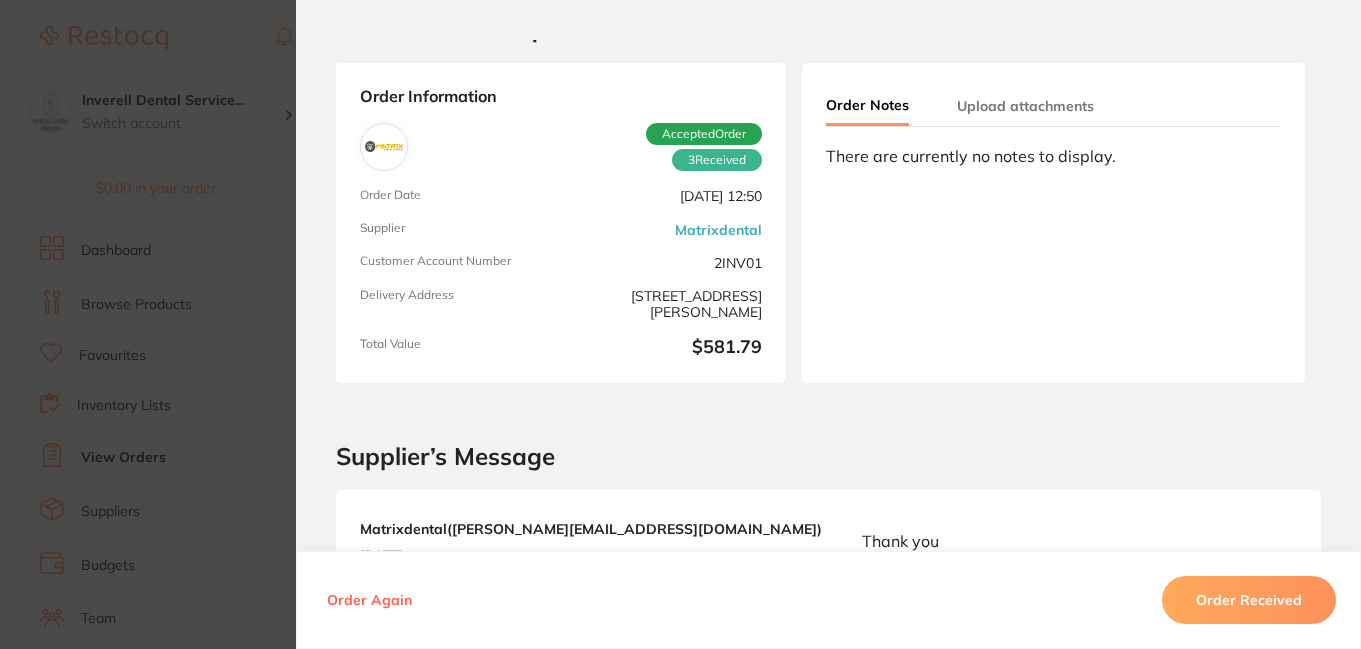 scroll, scrollTop: 0, scrollLeft: 0, axis: both 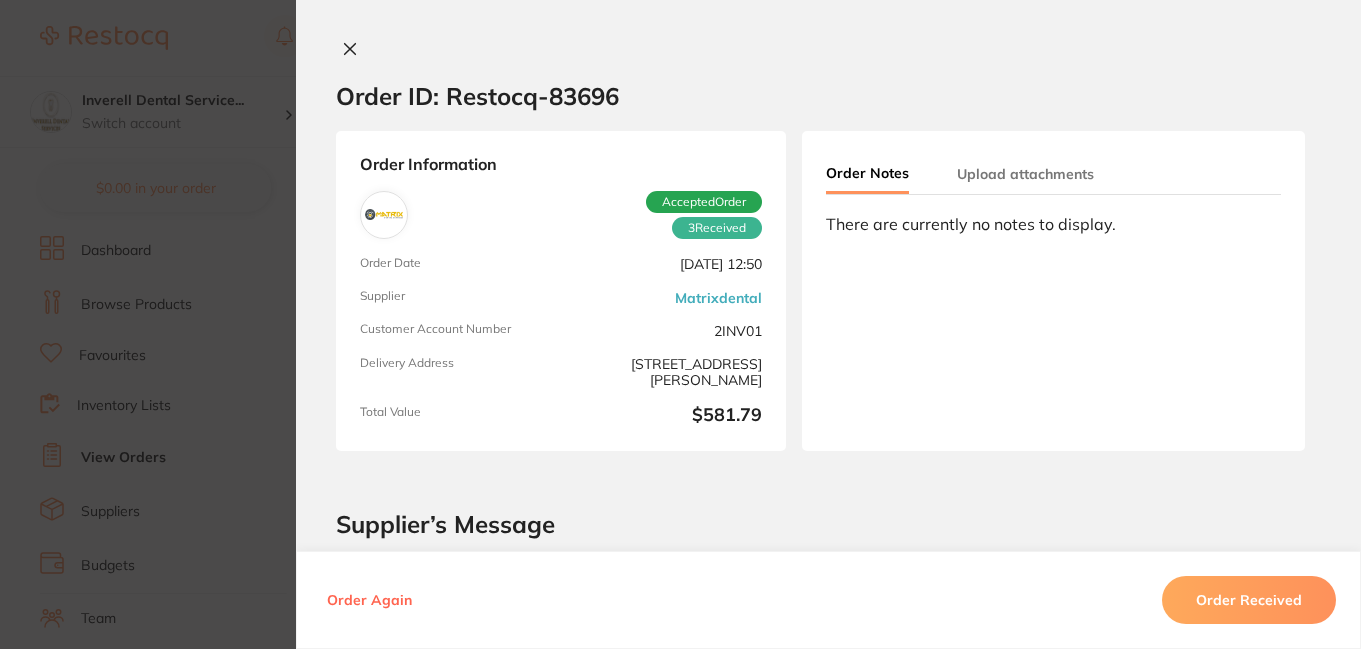 click 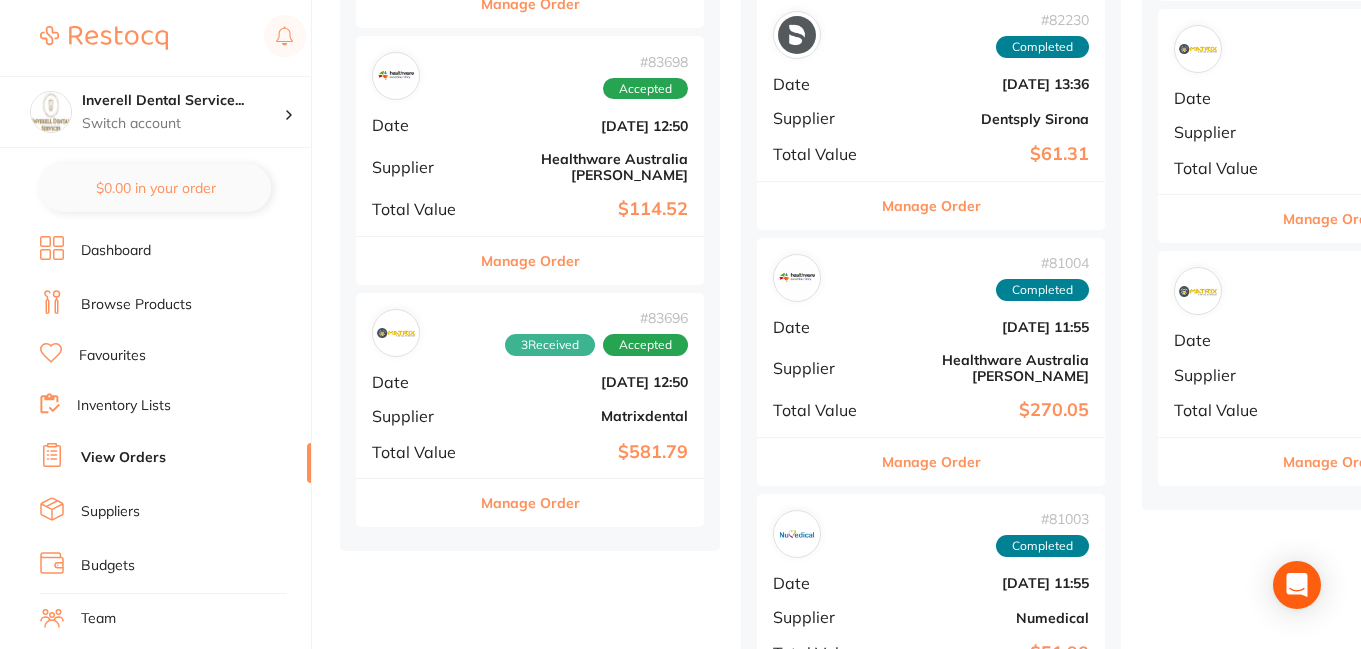 scroll, scrollTop: 900, scrollLeft: 0, axis: vertical 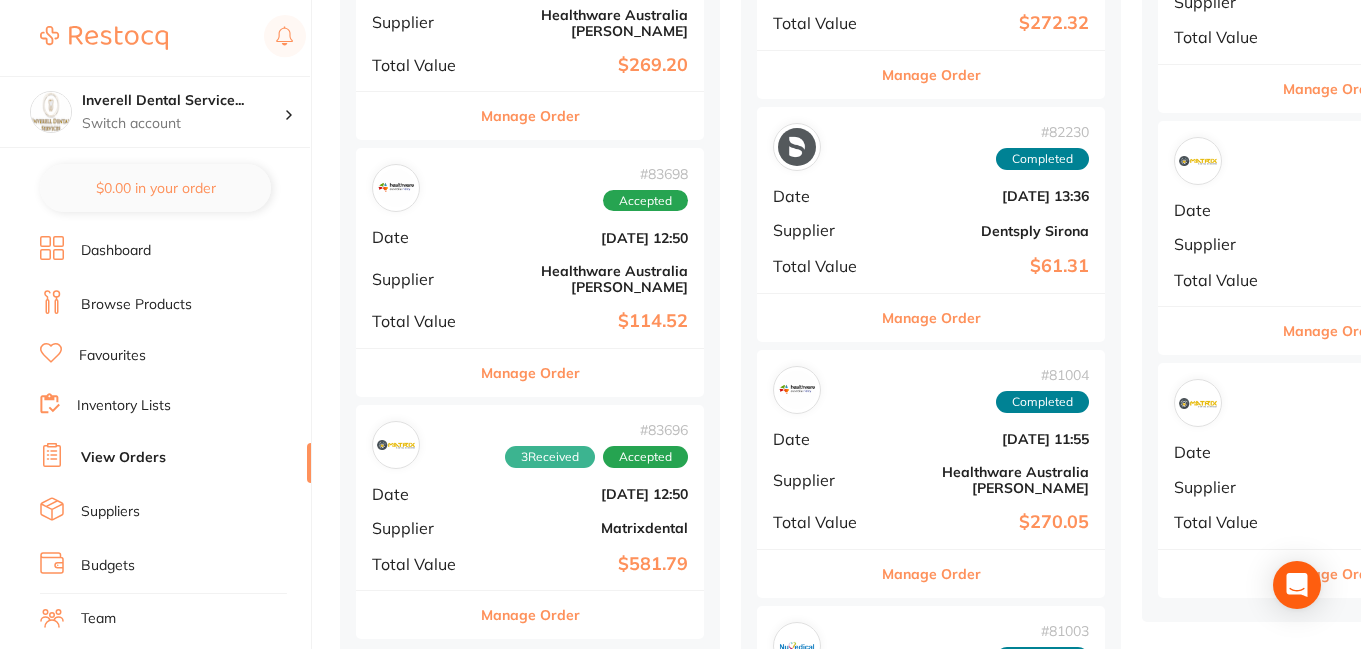 click on "Manage Order" at bounding box center [530, 373] 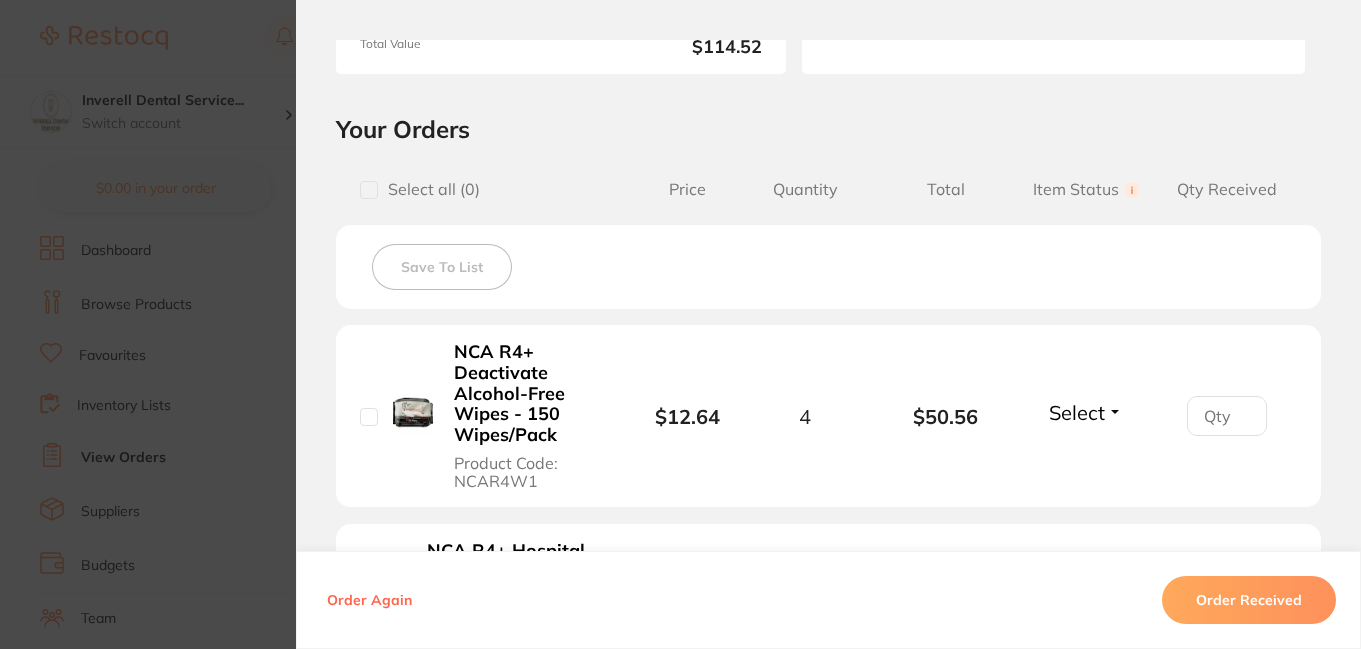 scroll, scrollTop: 400, scrollLeft: 0, axis: vertical 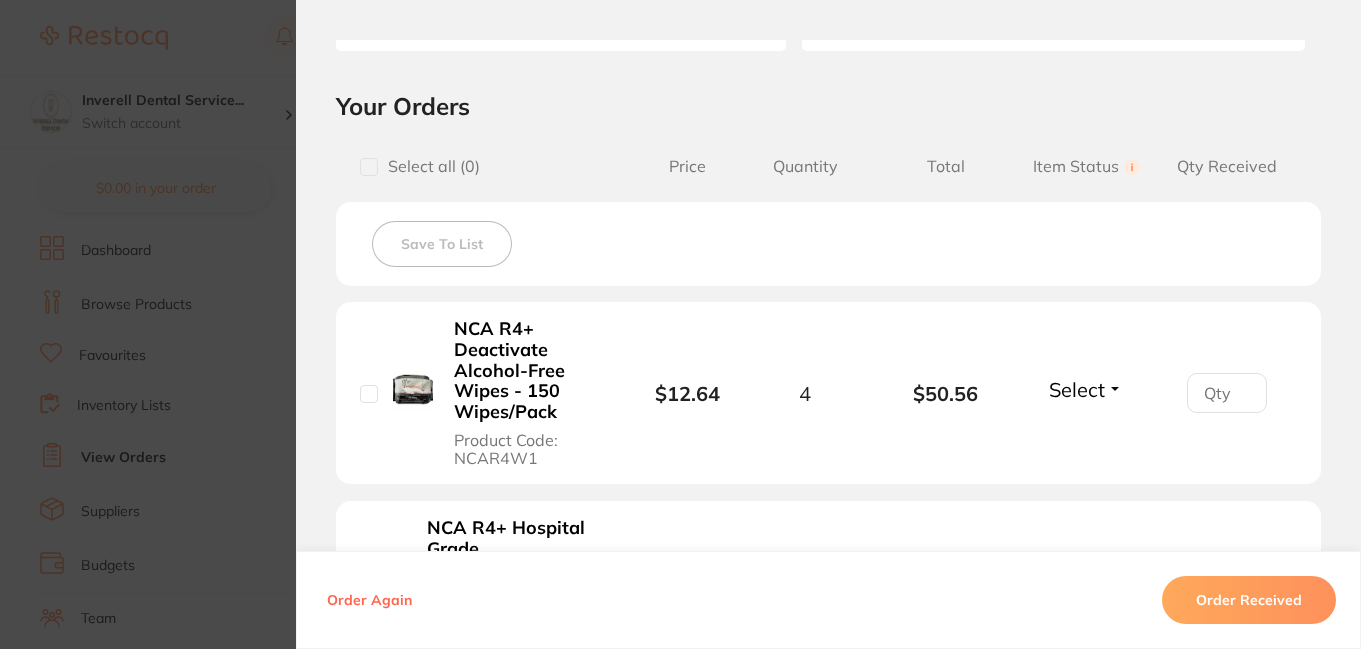 click on "Select" at bounding box center [1086, 389] 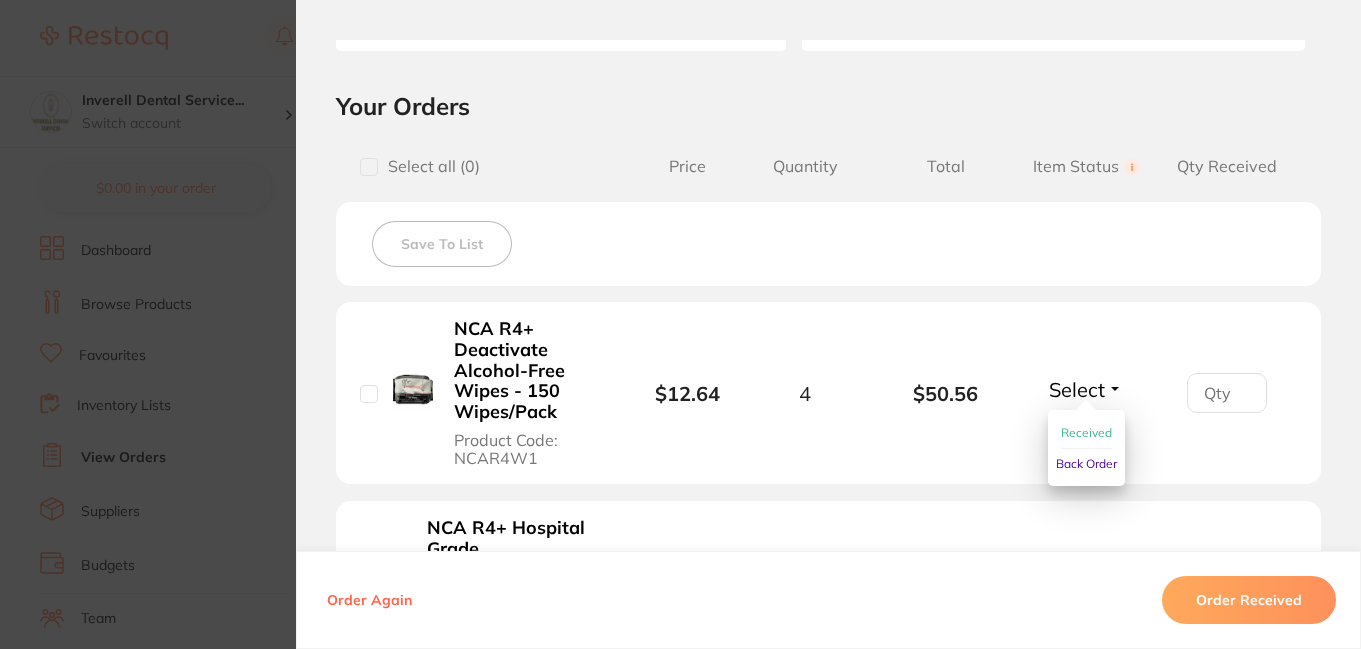 click on "Received" at bounding box center [1086, 432] 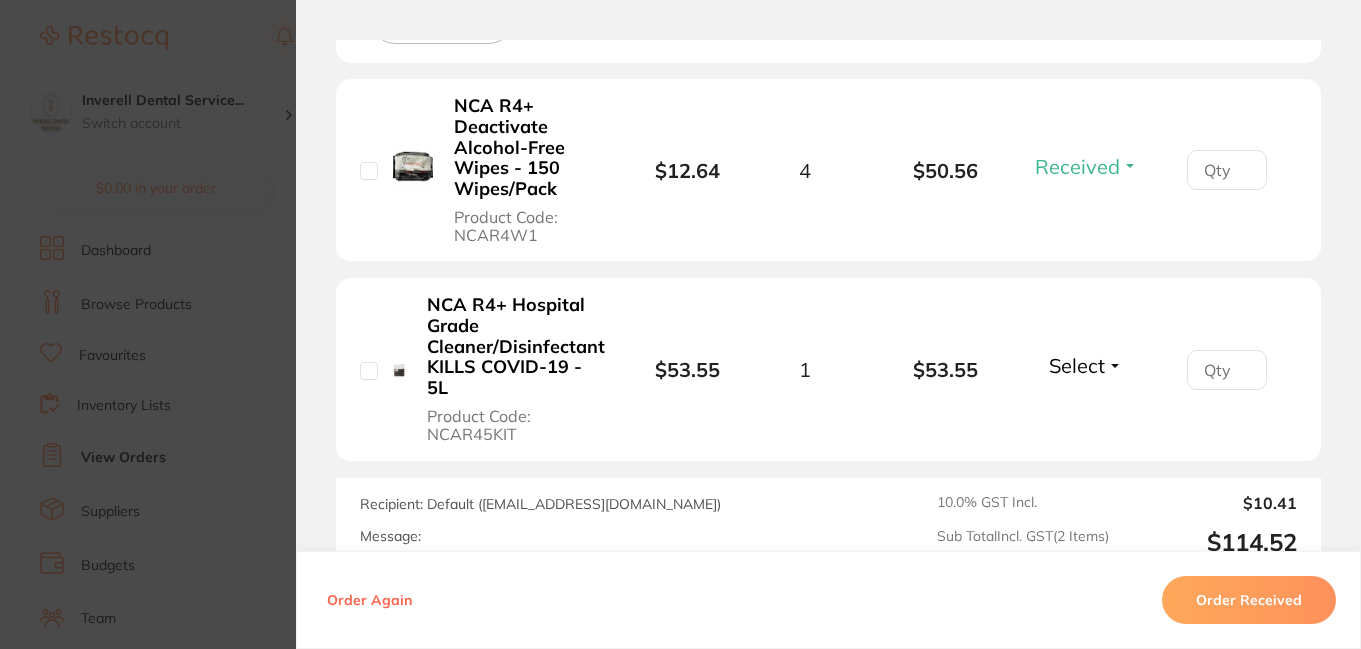 scroll, scrollTop: 700, scrollLeft: 0, axis: vertical 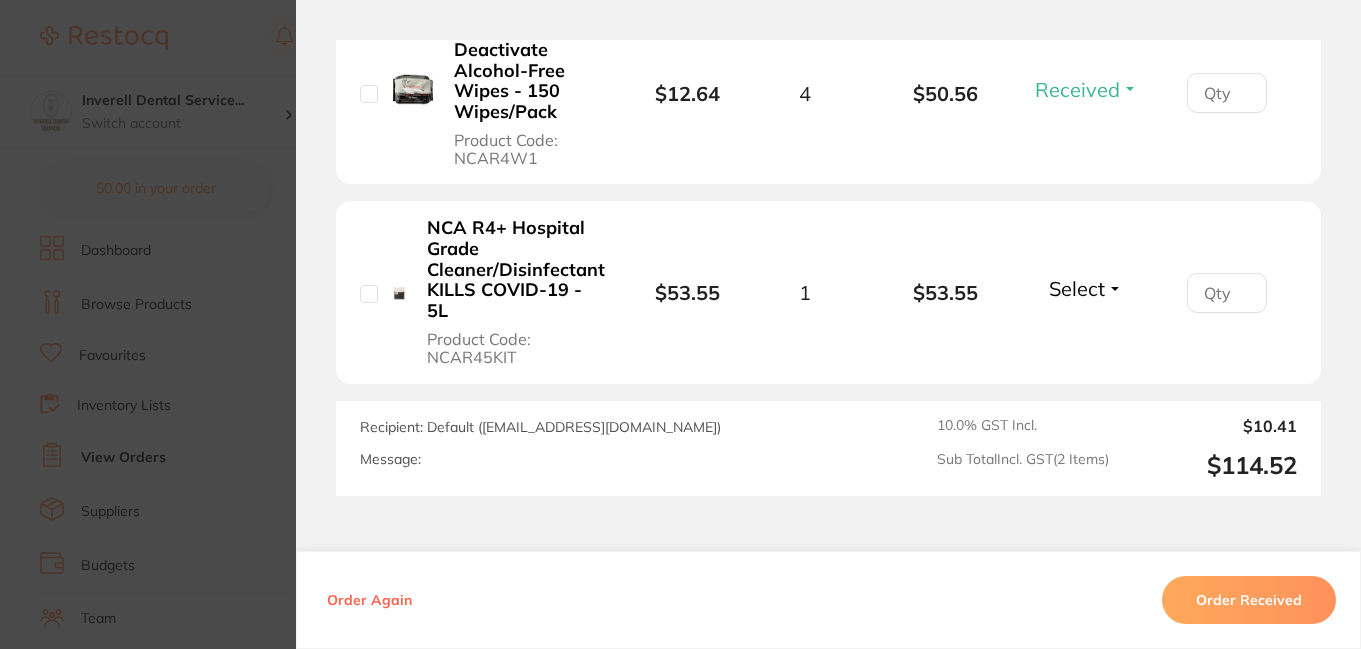 click on "Select" at bounding box center (1086, 288) 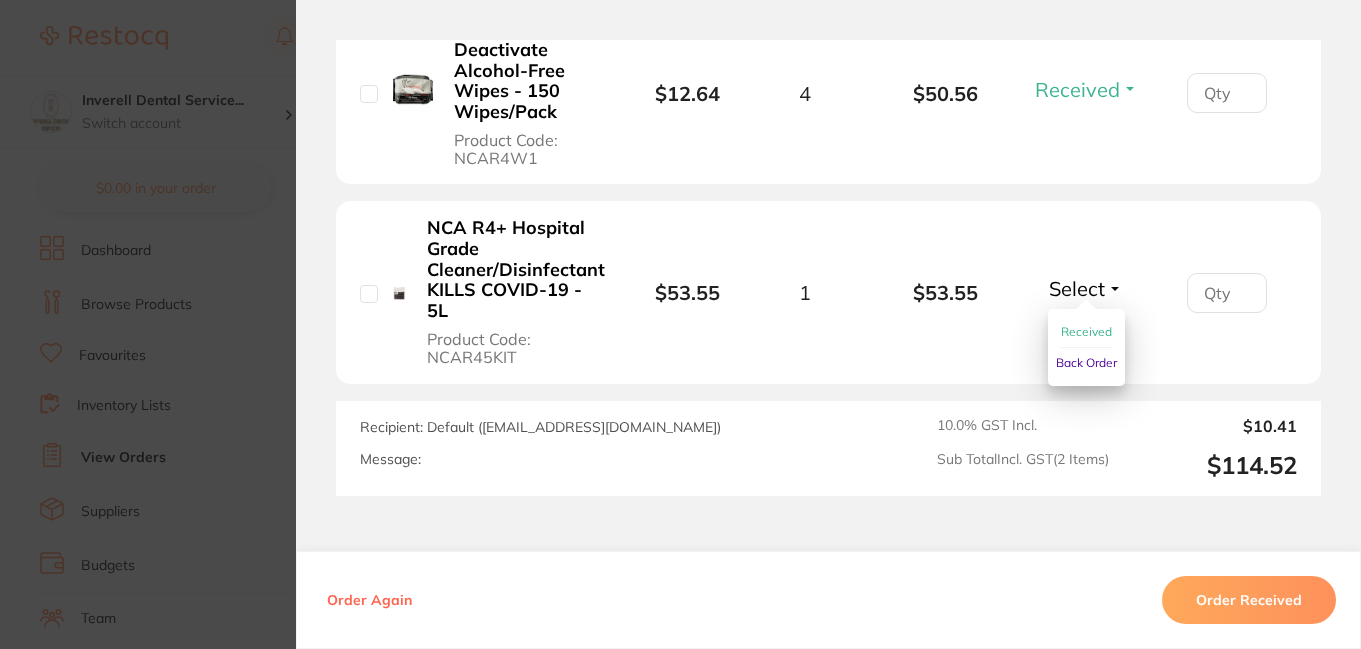 click on "Received" at bounding box center (1086, 331) 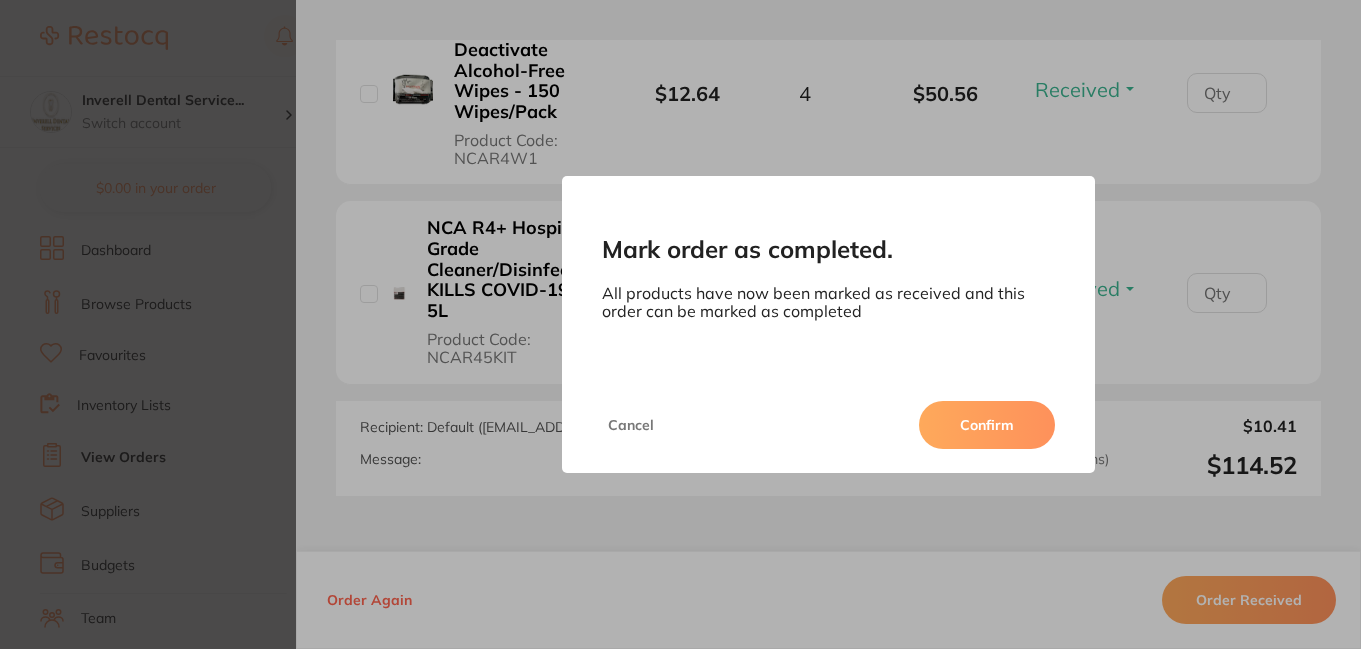 drag, startPoint x: 1005, startPoint y: 431, endPoint x: 54, endPoint y: 268, distance: 964.86786 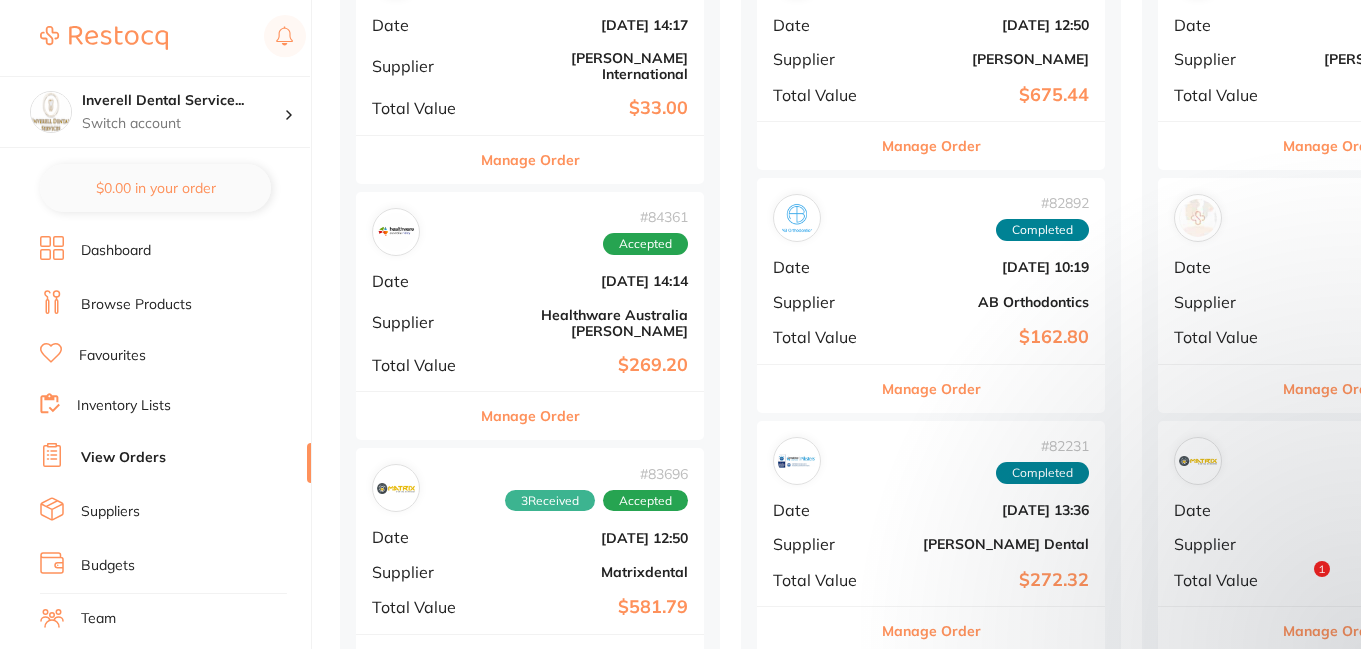 scroll, scrollTop: 500, scrollLeft: 0, axis: vertical 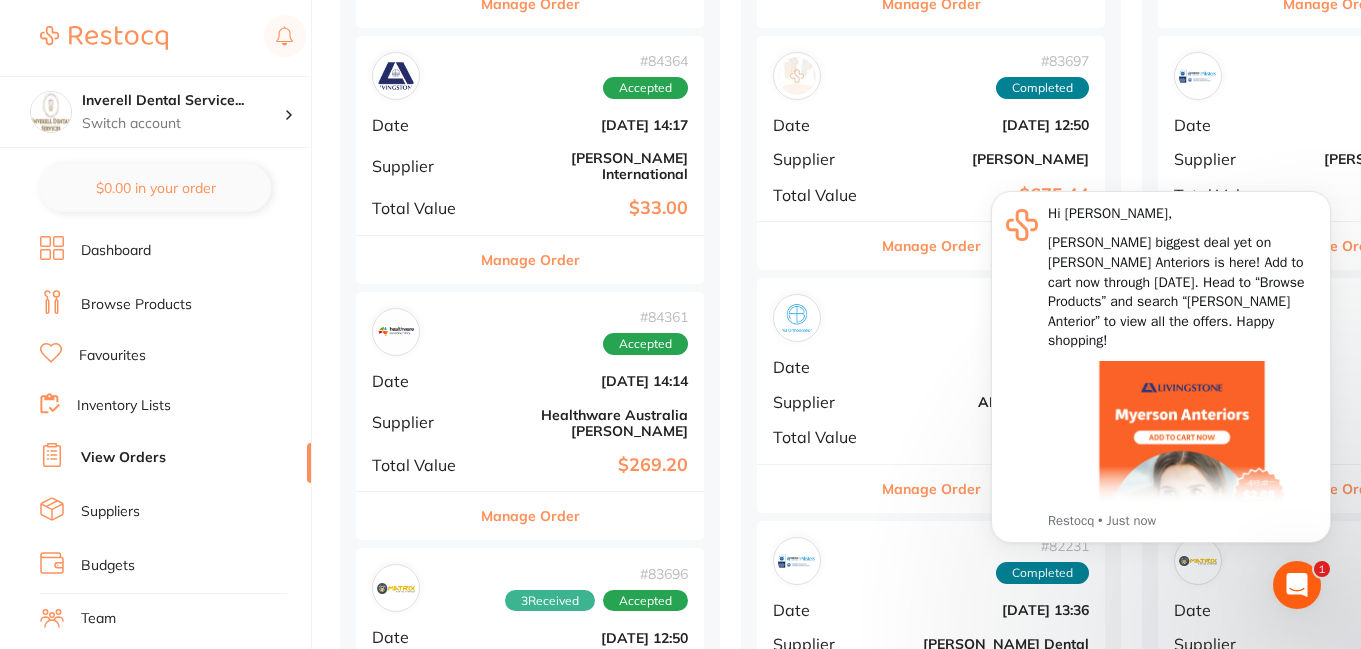 click on "Manage Order" at bounding box center [530, 516] 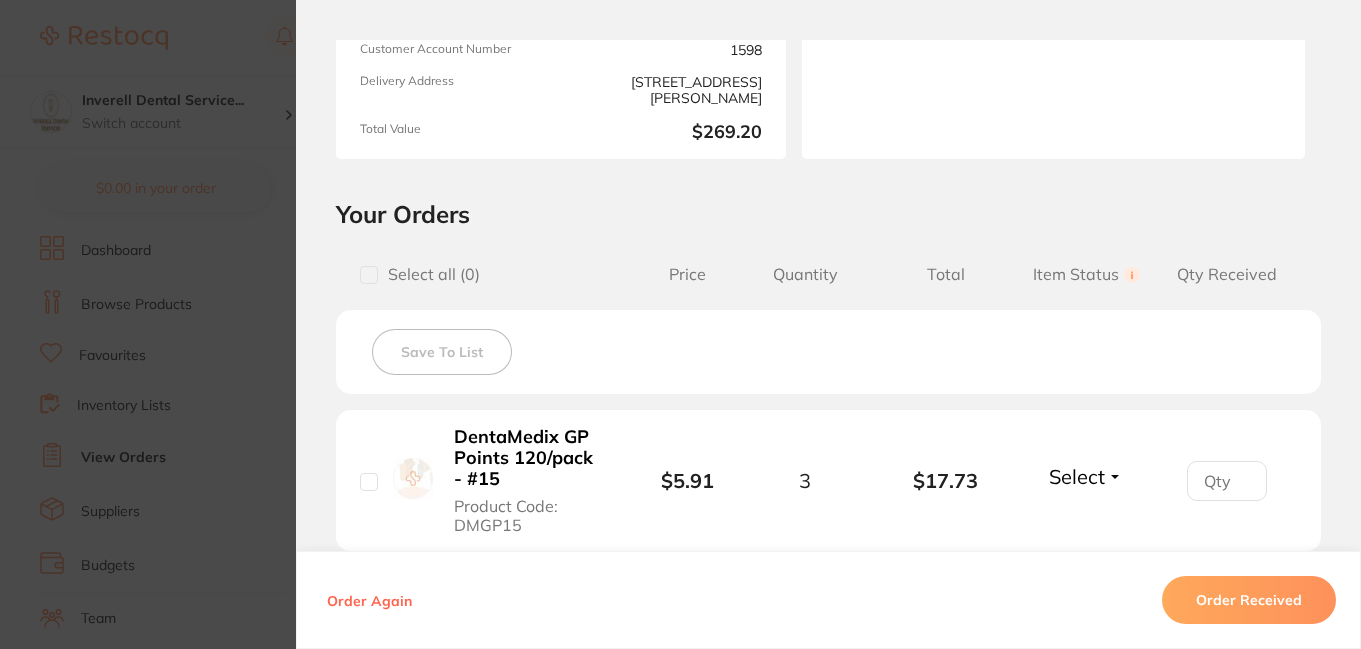 scroll, scrollTop: 300, scrollLeft: 0, axis: vertical 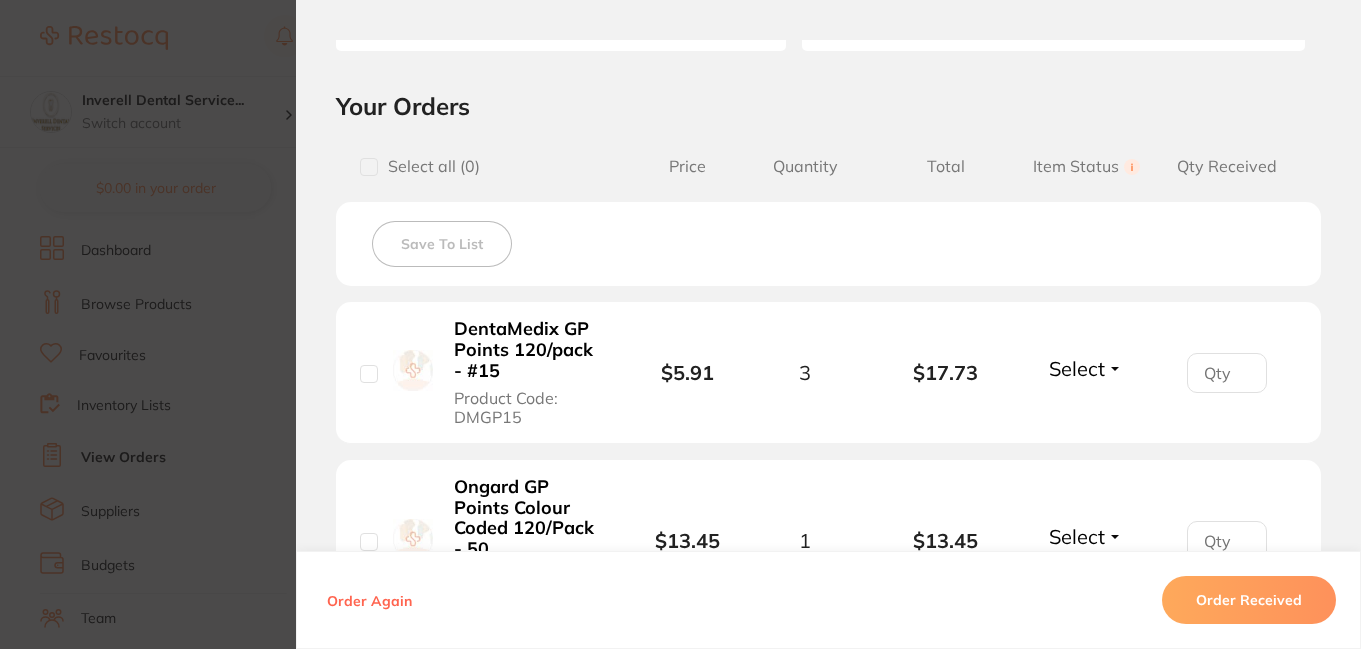 click on "Select" at bounding box center (1086, 368) 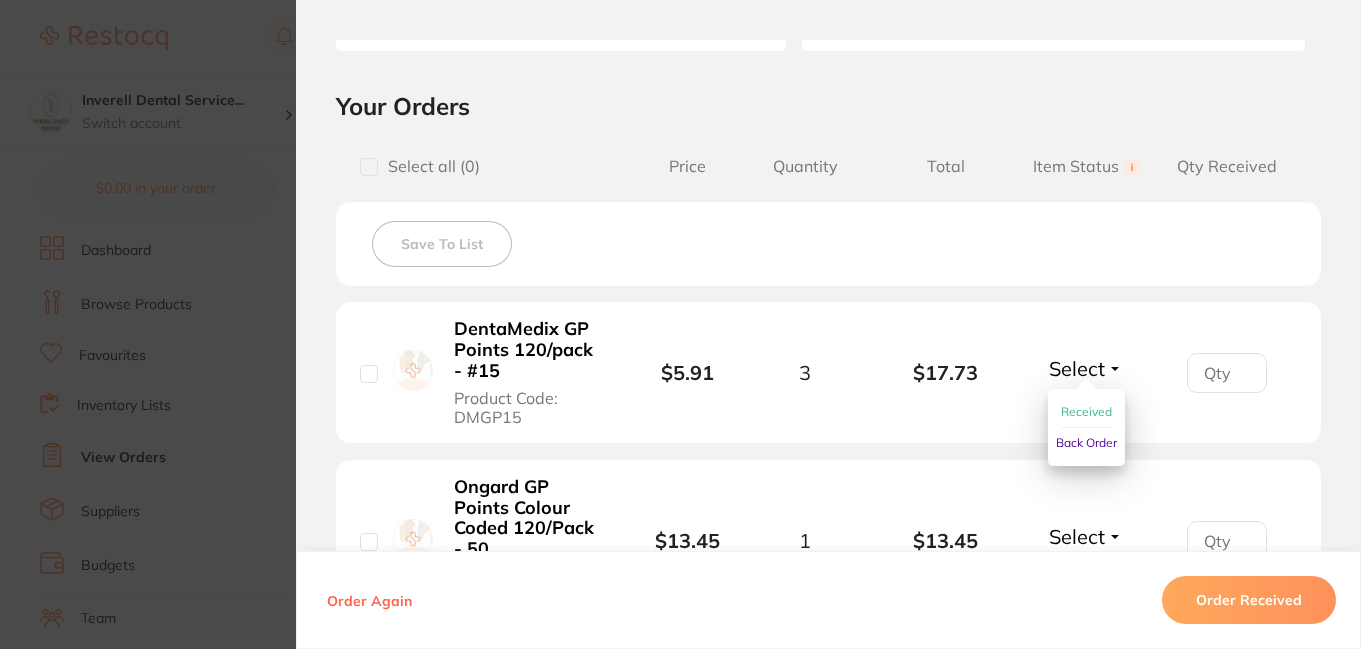click on "Received" at bounding box center [1086, 411] 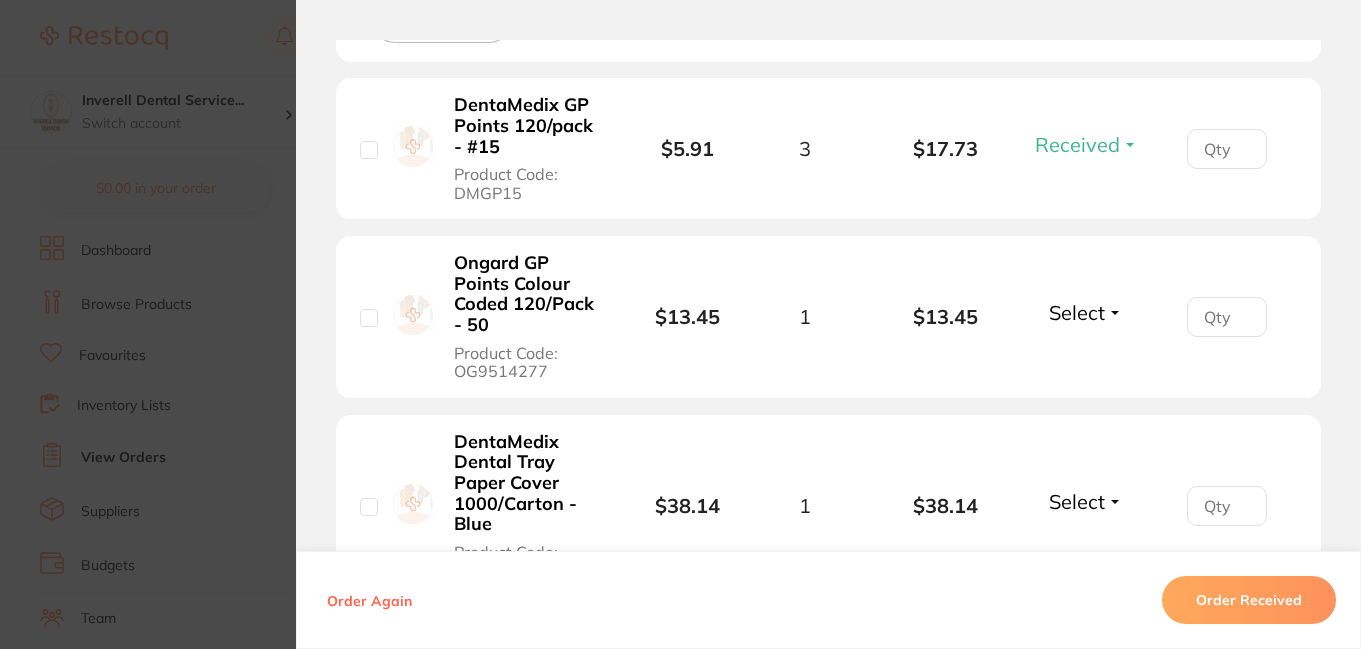 scroll, scrollTop: 700, scrollLeft: 0, axis: vertical 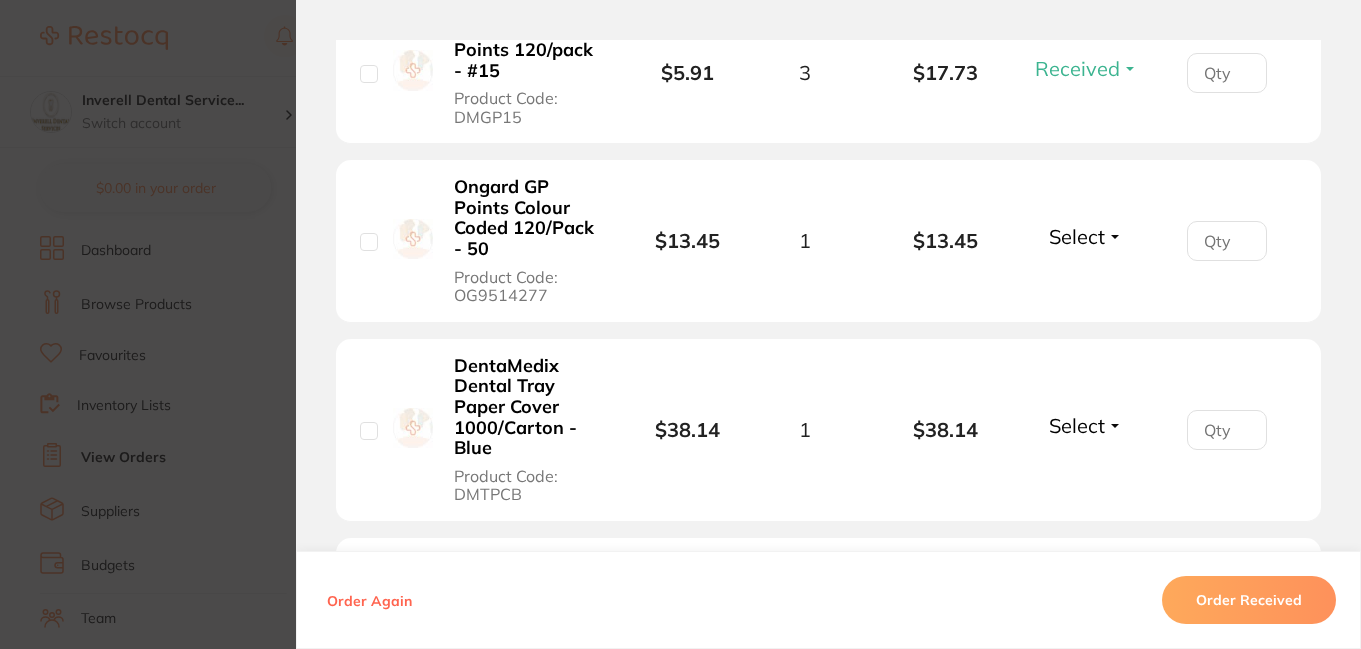 click on "Select" at bounding box center [1086, 425] 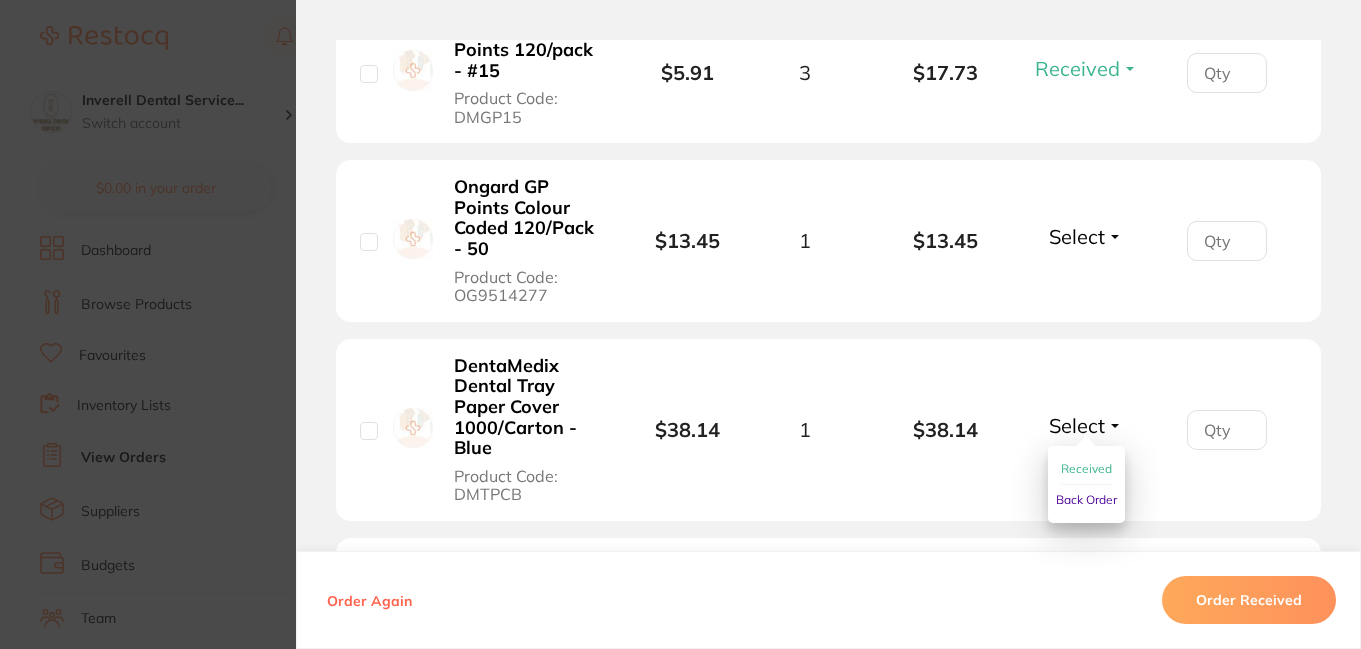 click on "Received" at bounding box center (1086, 468) 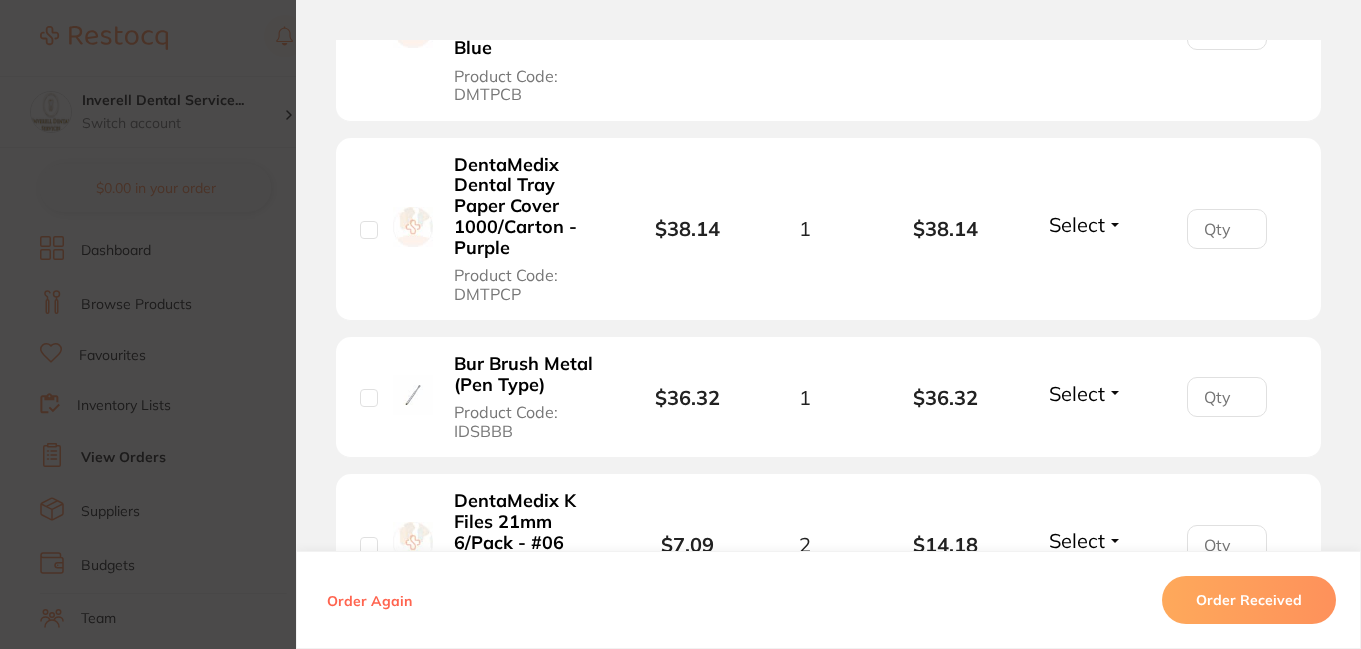 scroll, scrollTop: 1000, scrollLeft: 0, axis: vertical 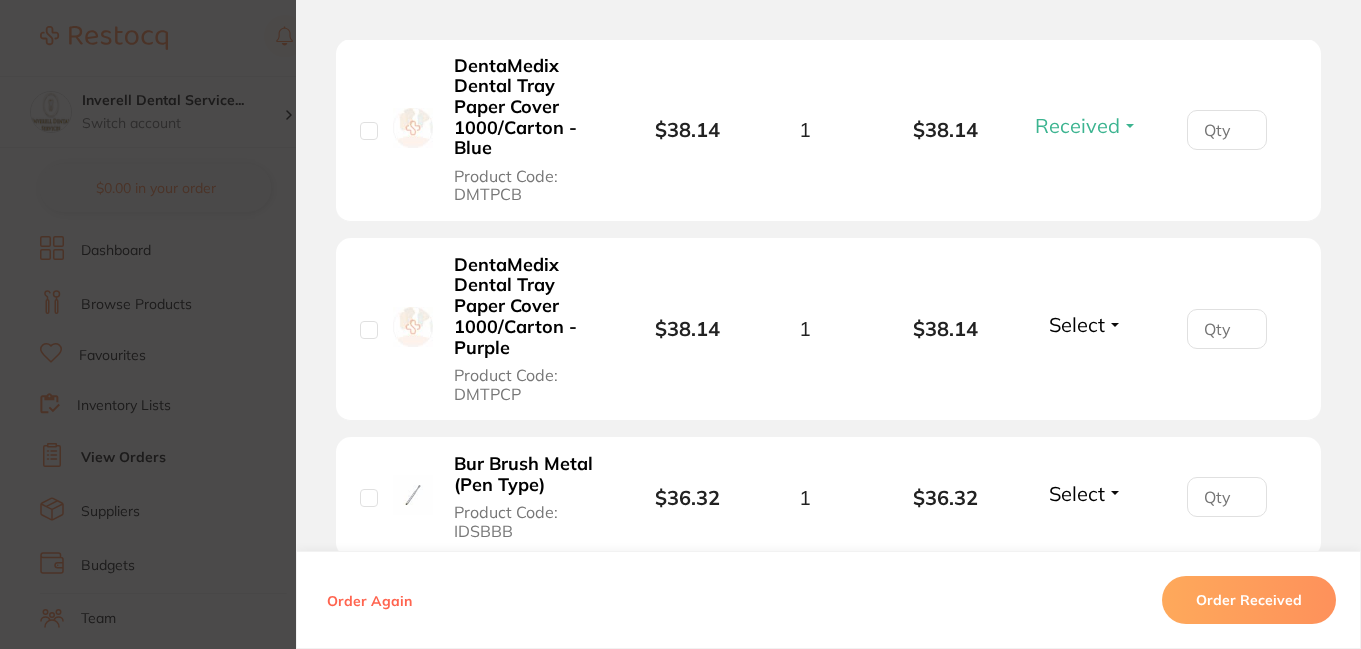 click on "Select" at bounding box center (1086, 324) 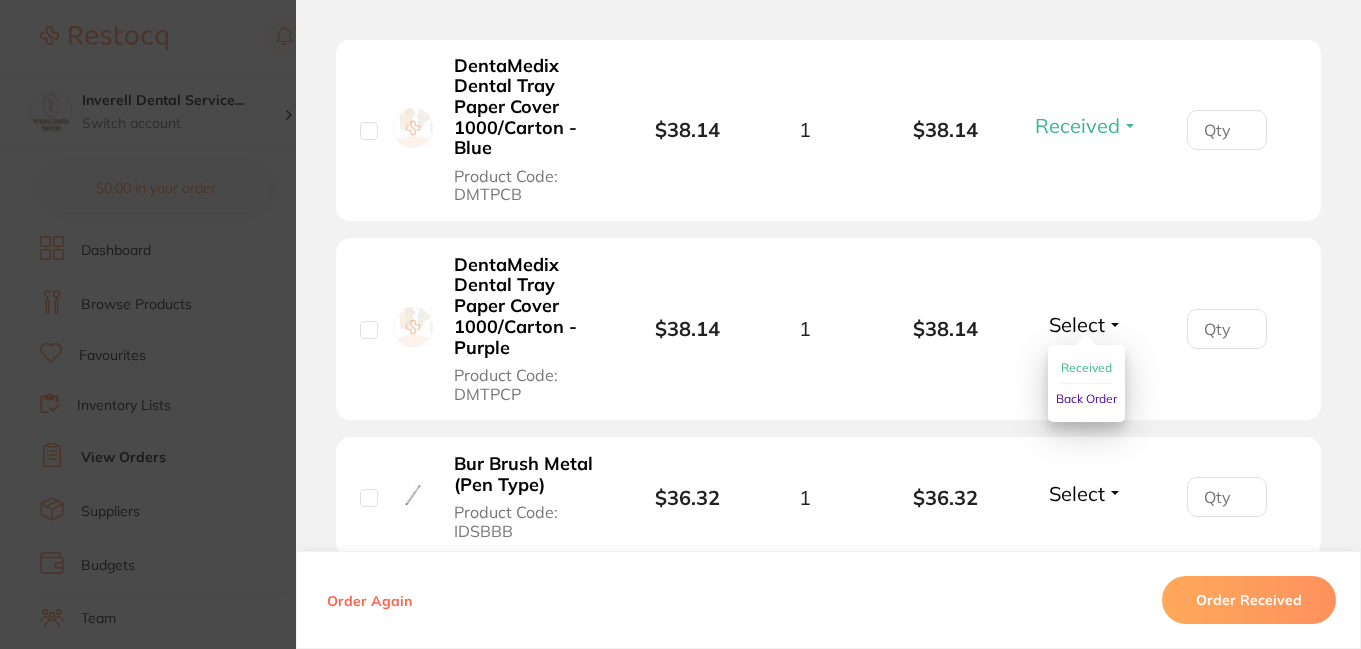 click on "Received" at bounding box center (1086, 367) 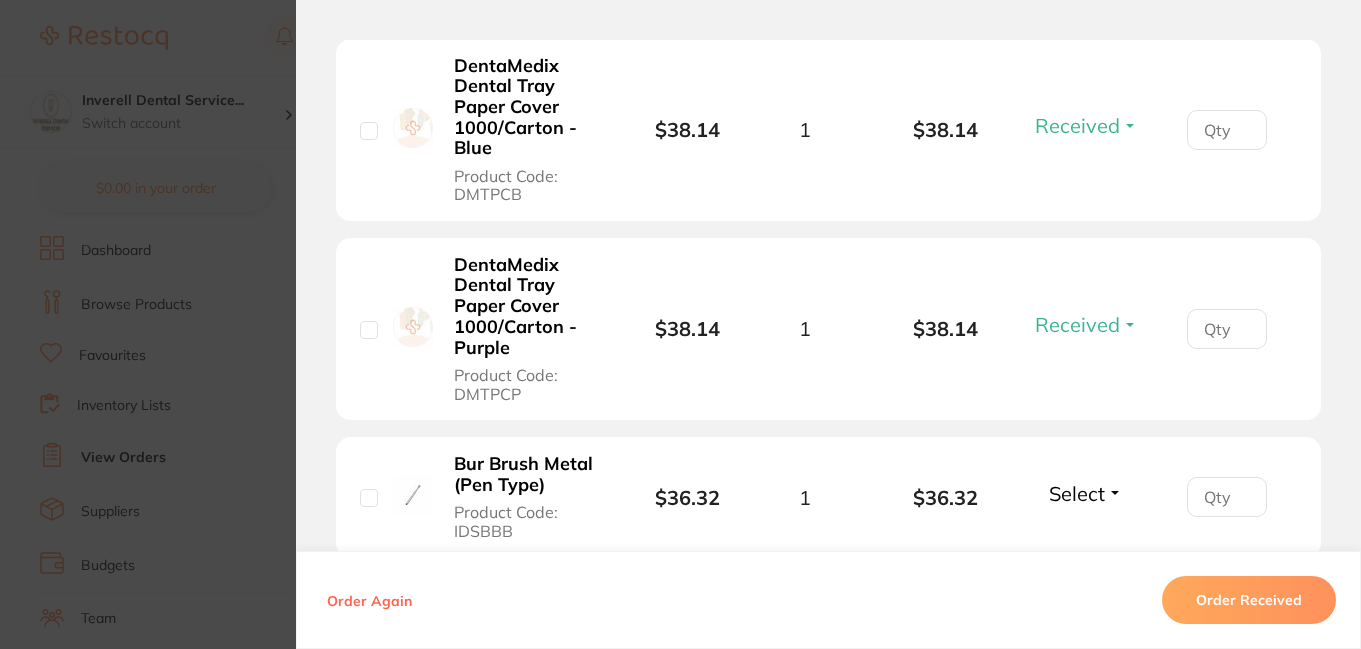 click on "Select" at bounding box center [1086, 493] 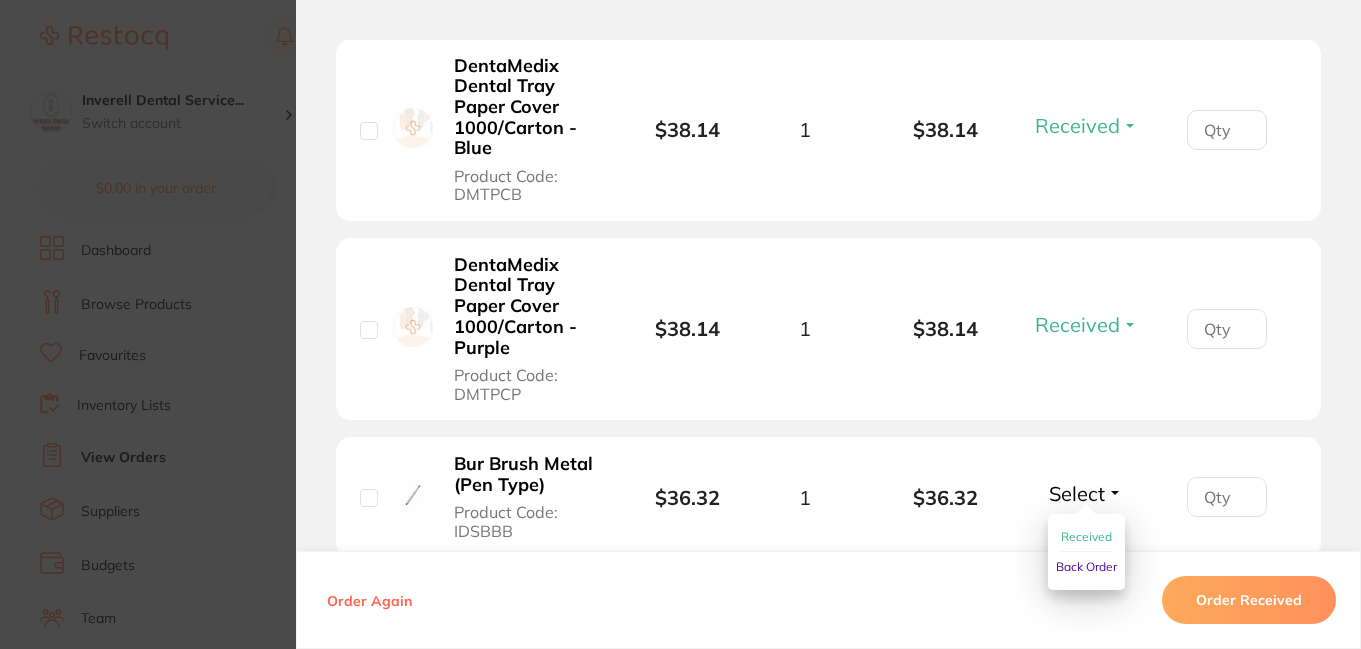 click on "Received" at bounding box center (1086, 536) 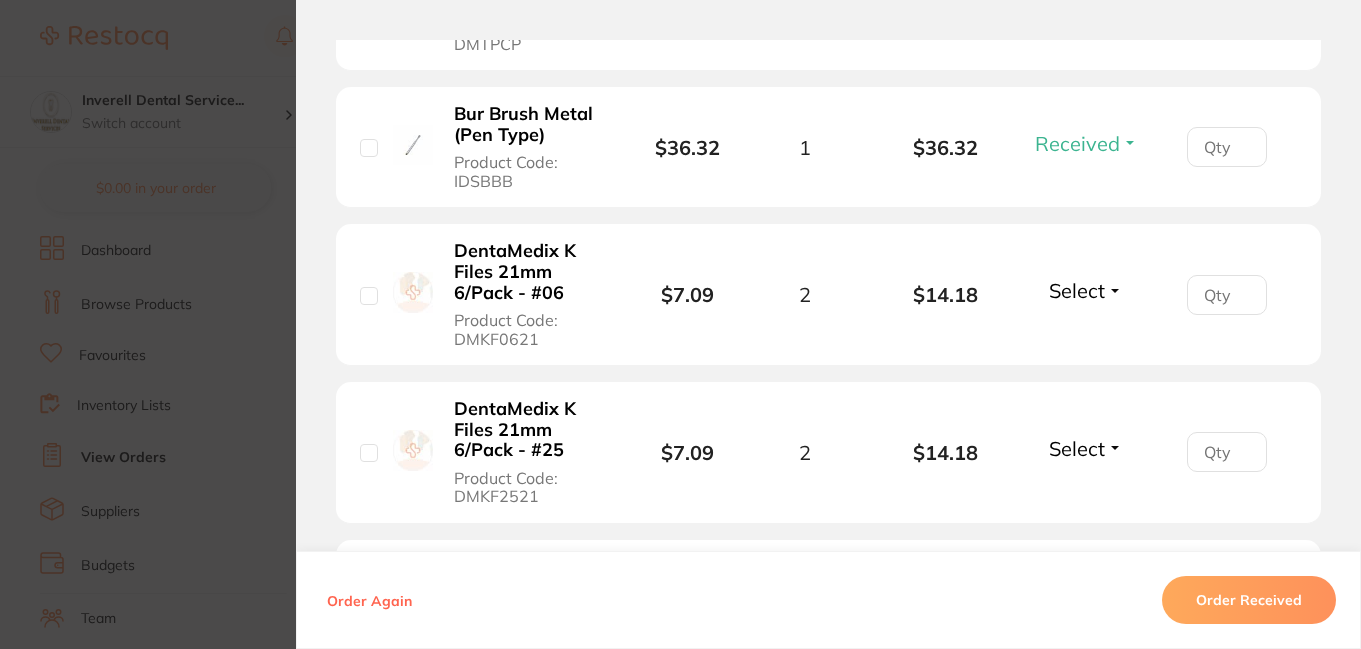 scroll, scrollTop: 1400, scrollLeft: 0, axis: vertical 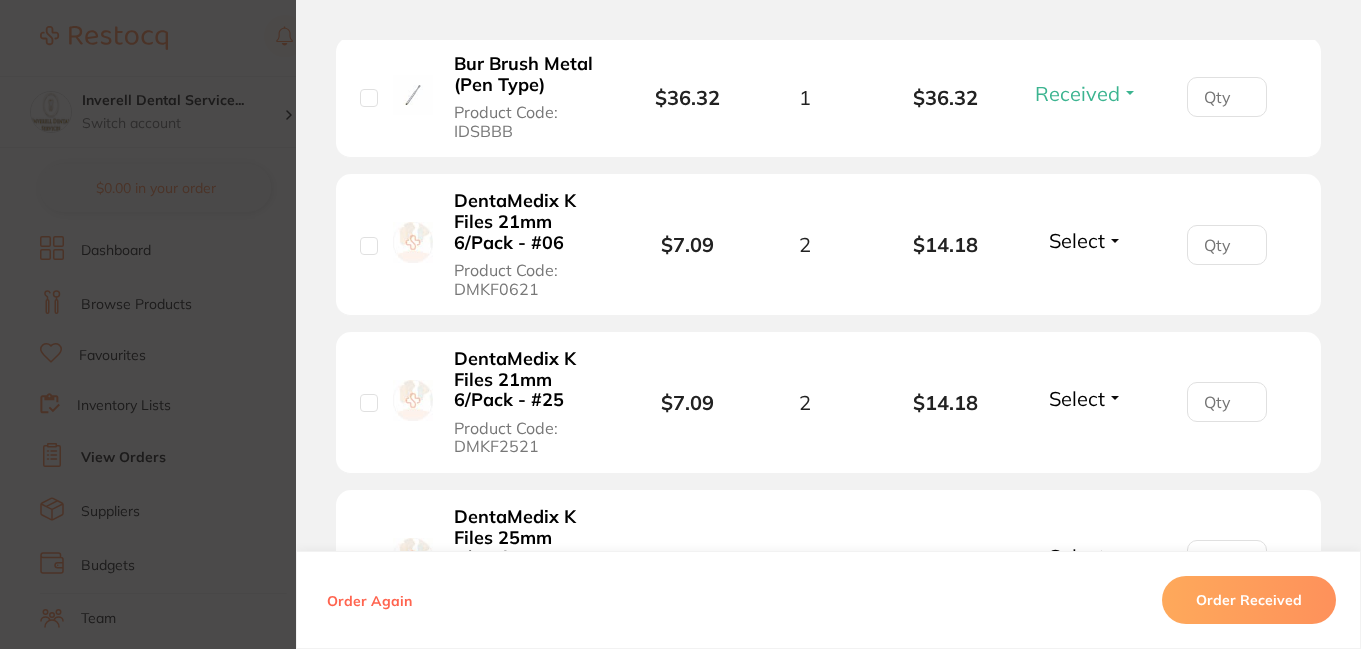 click on "Select" at bounding box center [1086, 240] 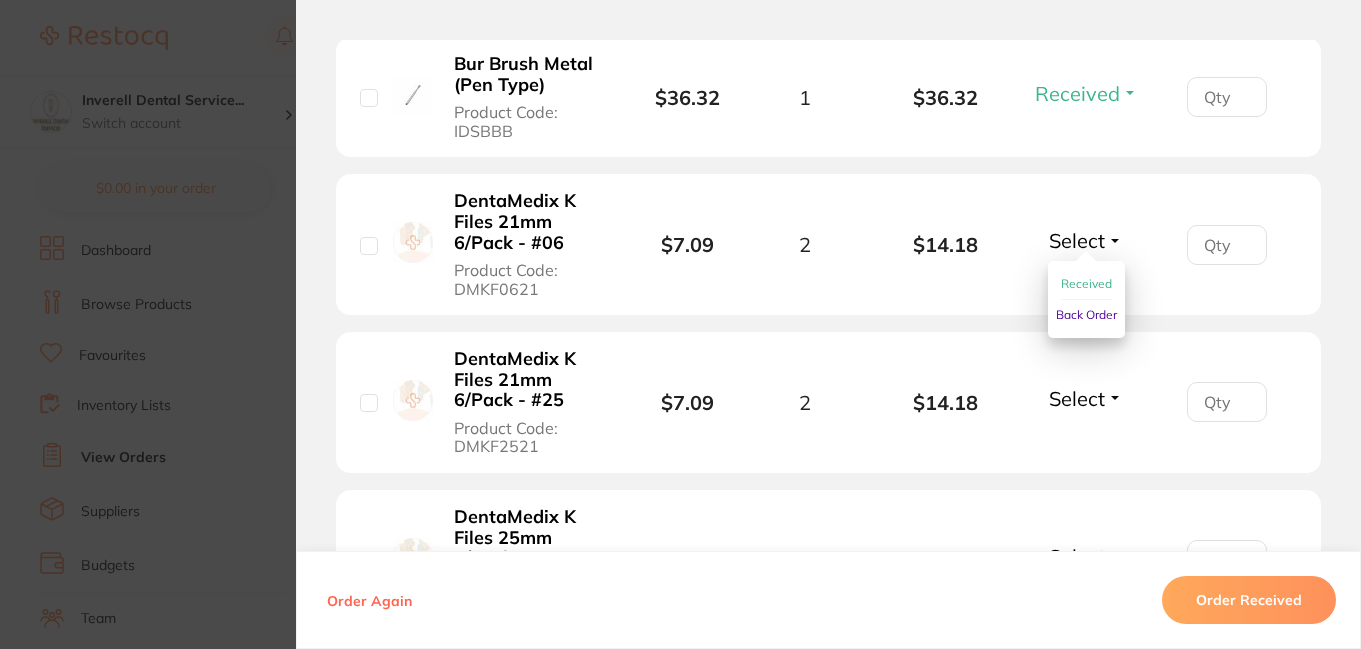 click on "Received" at bounding box center [1086, 283] 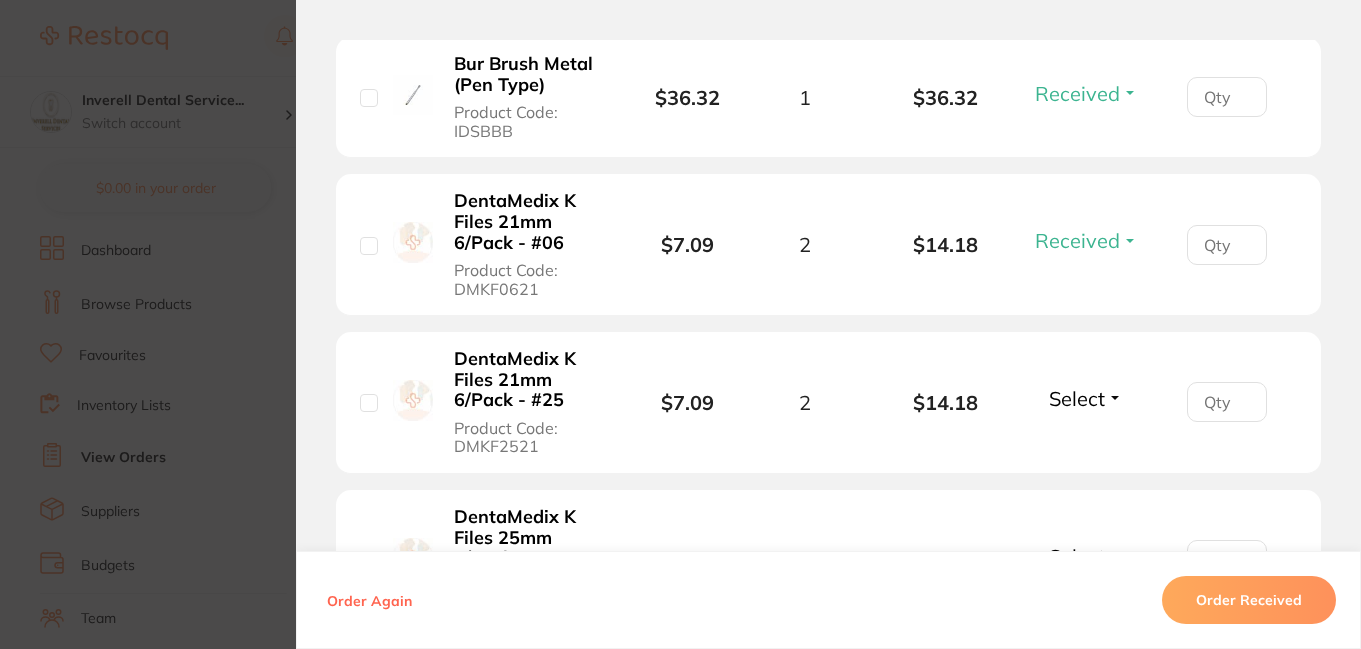 scroll, scrollTop: 1500, scrollLeft: 0, axis: vertical 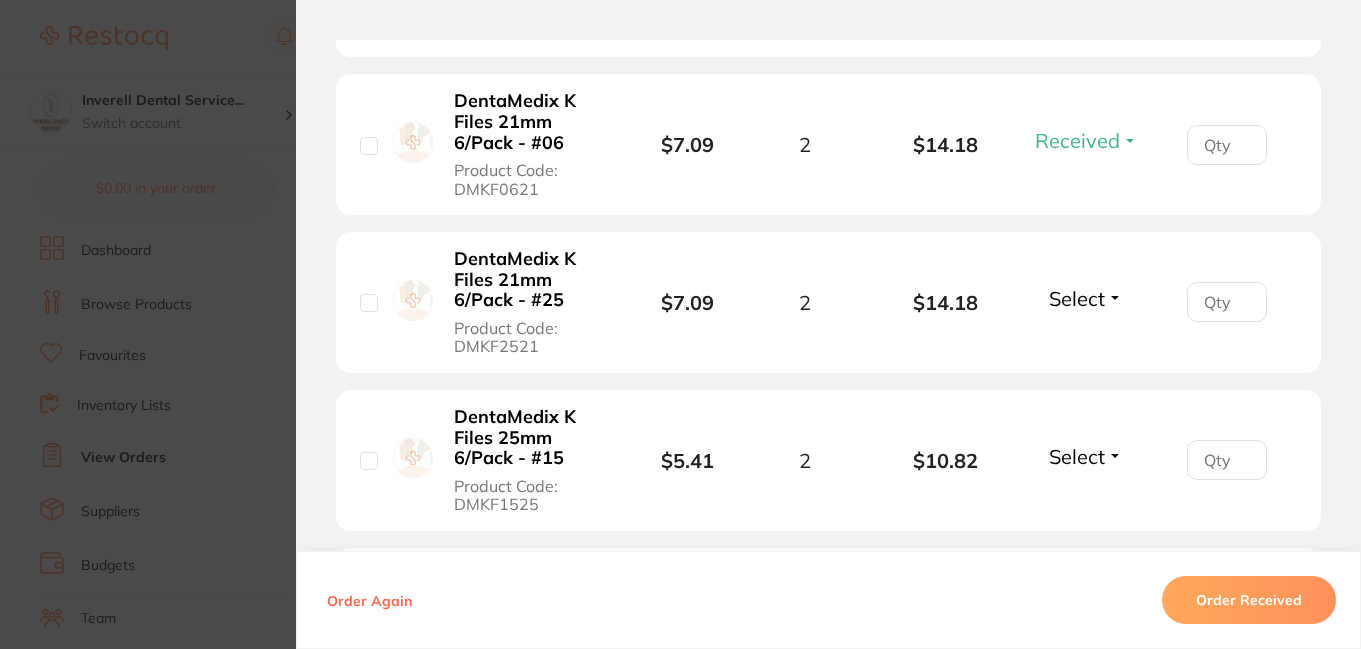 click on "Select" at bounding box center [1086, 298] 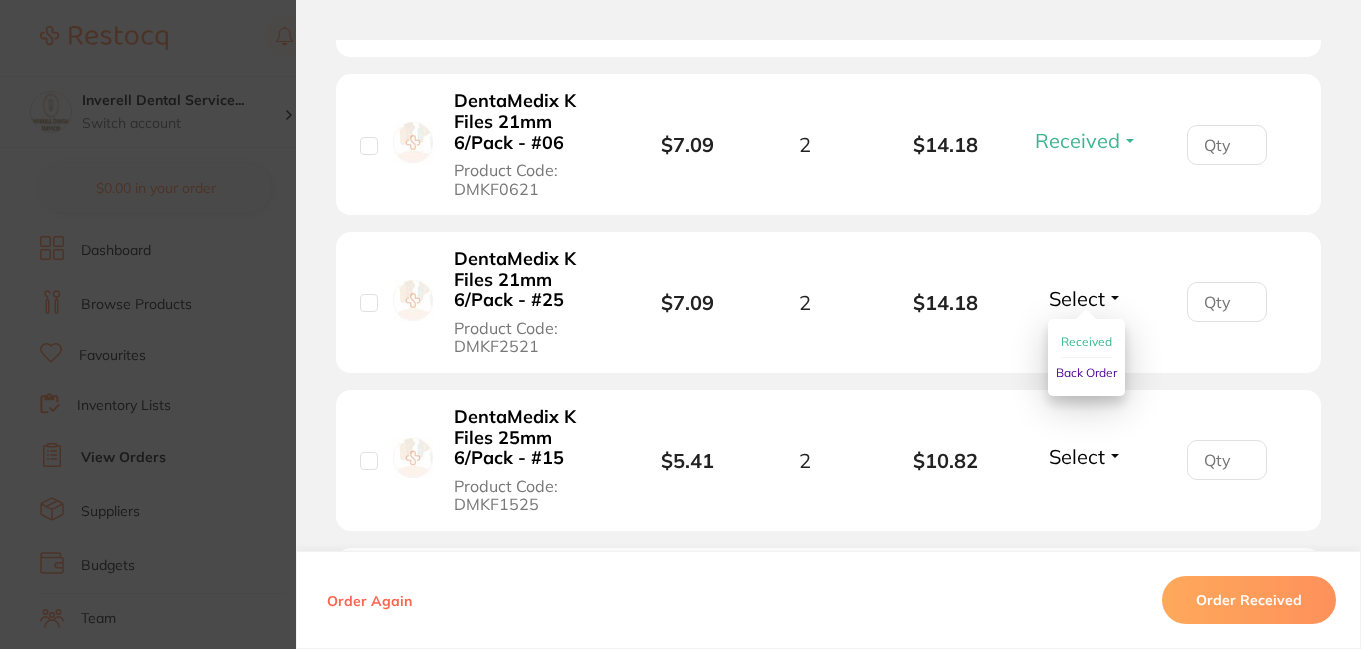 click on "Received" at bounding box center (1086, 341) 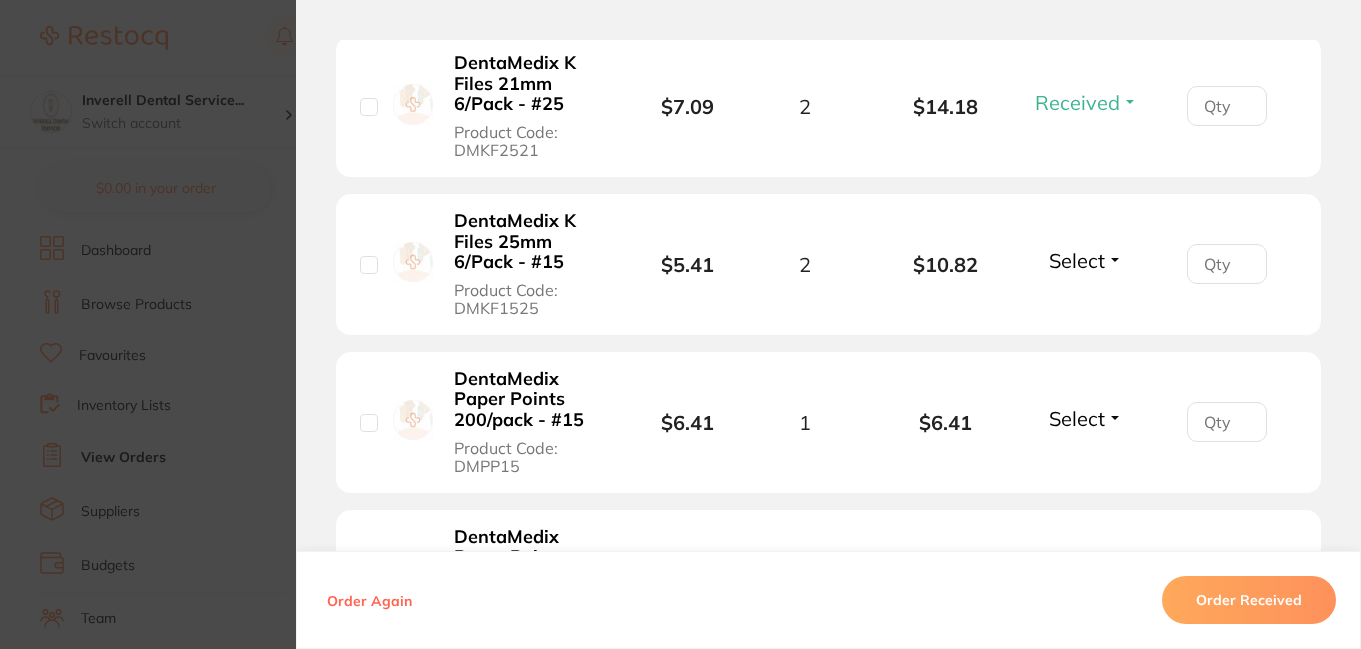 scroll, scrollTop: 1700, scrollLeft: 0, axis: vertical 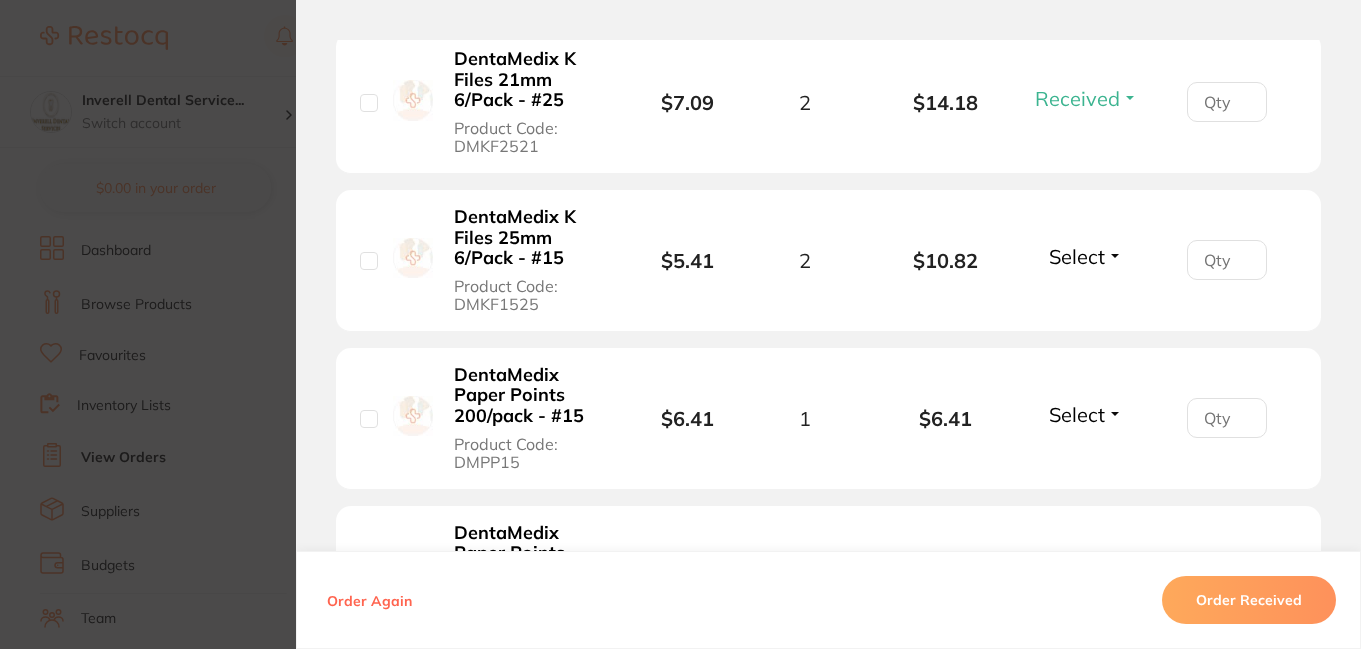 click on "Select" at bounding box center [1086, 256] 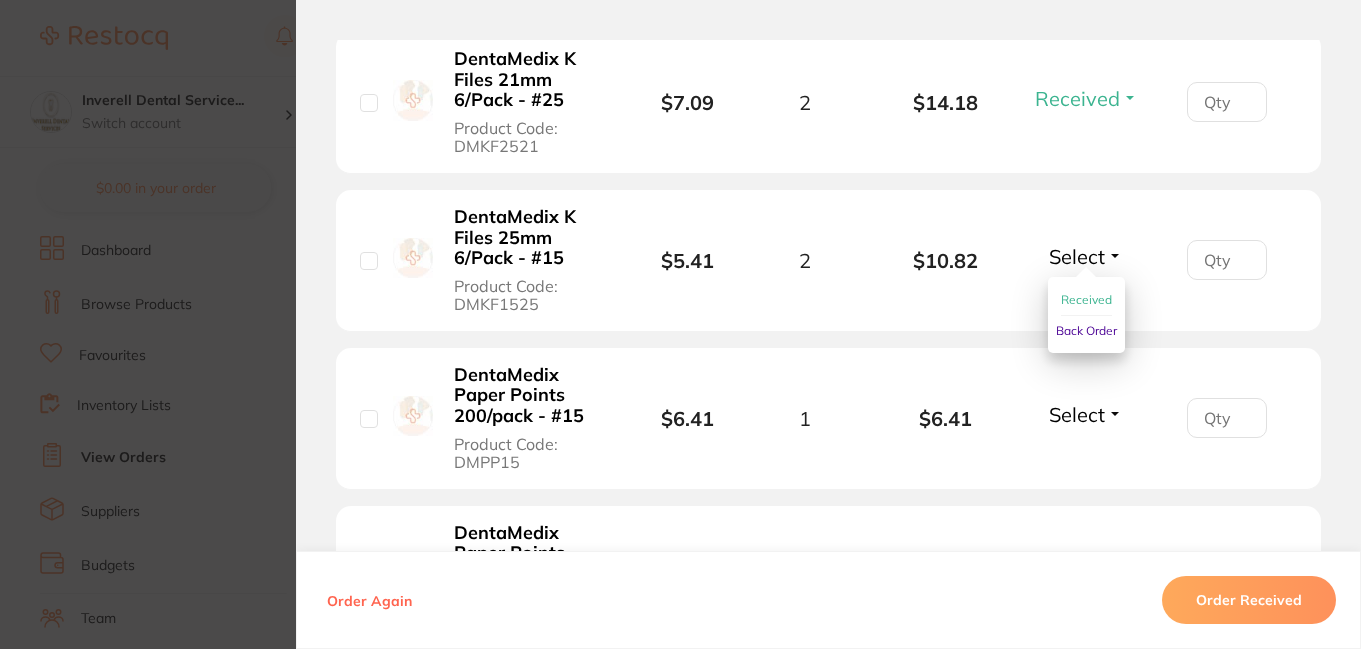 click on "Received" at bounding box center (1086, 299) 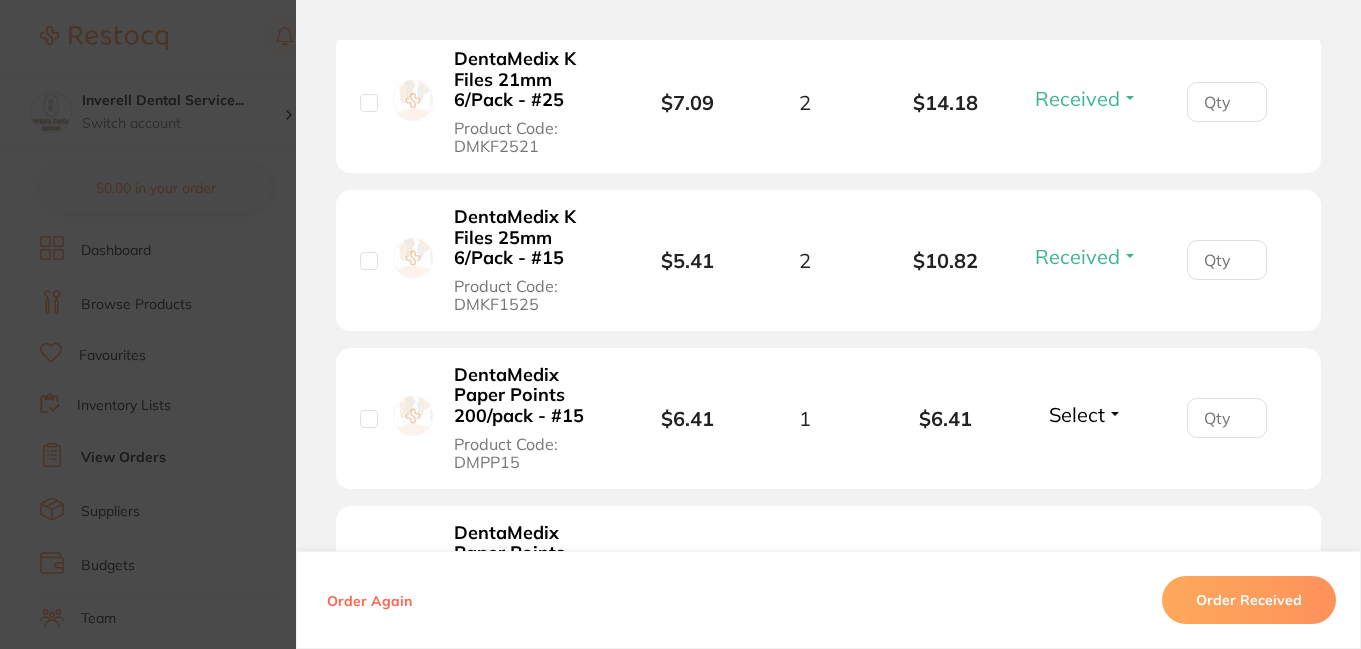 click on "Select" at bounding box center [1086, 414] 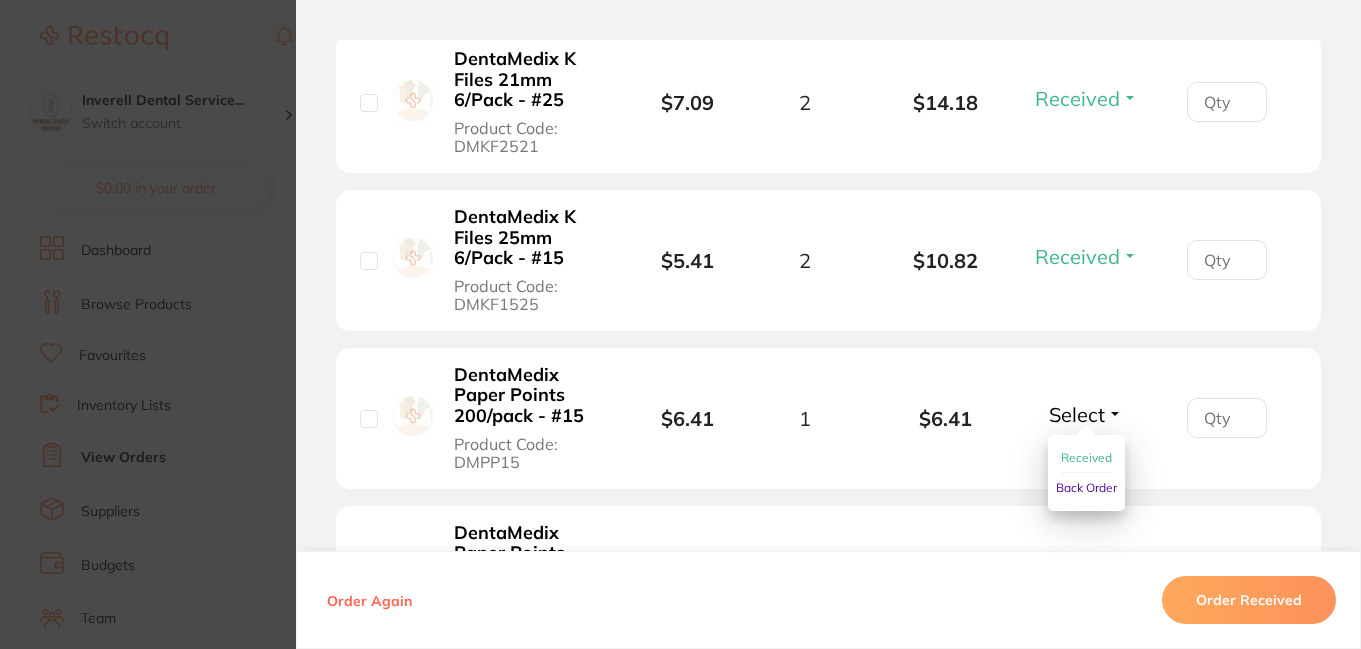 click on "Received" at bounding box center [1086, 457] 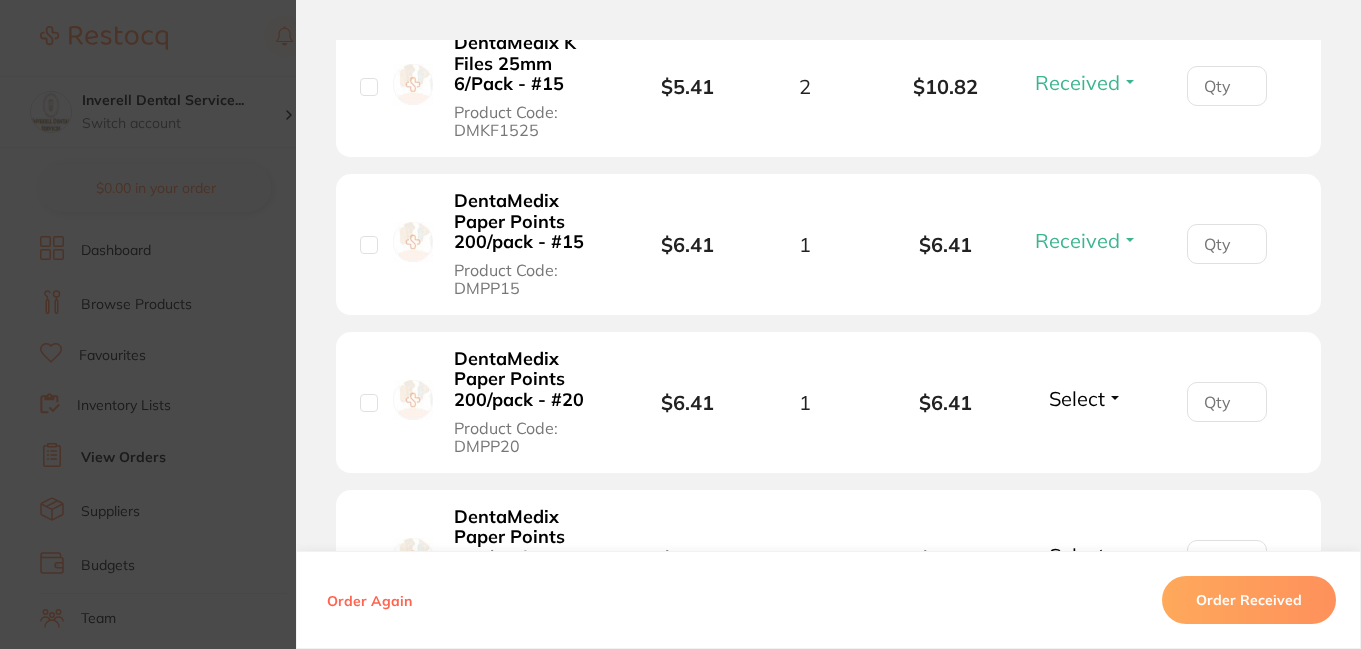 scroll, scrollTop: 1742, scrollLeft: 0, axis: vertical 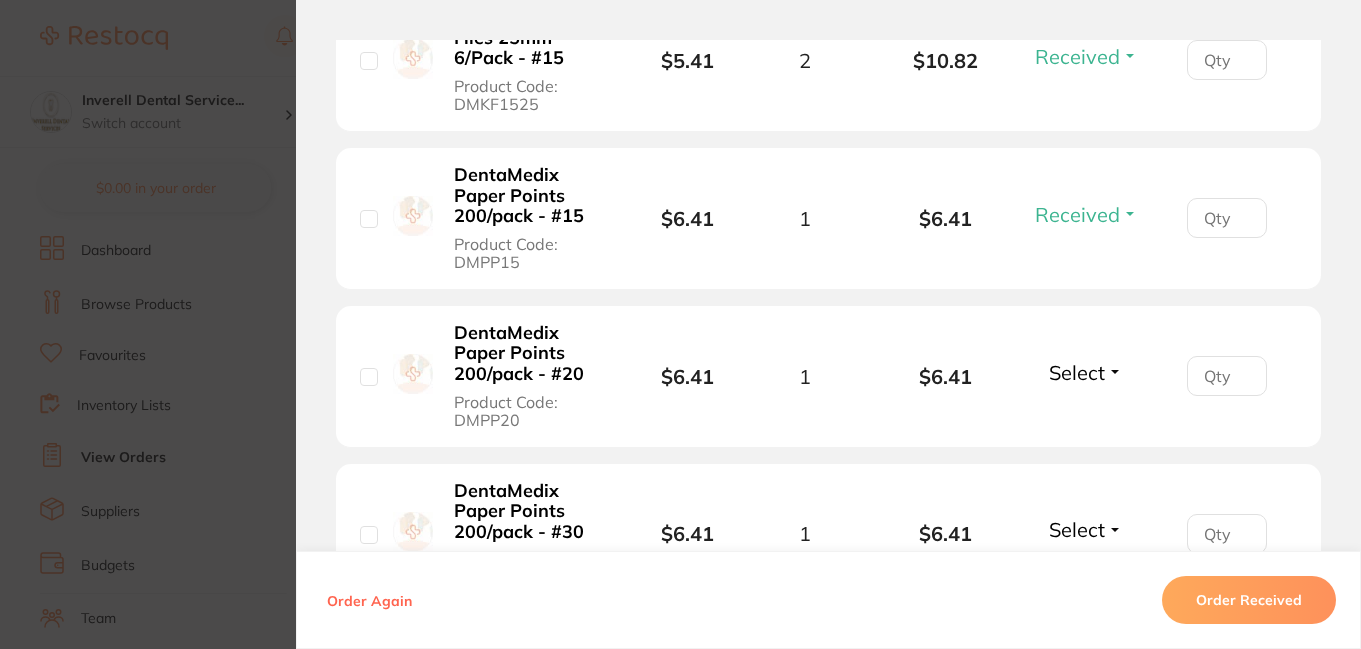 click on "Select" at bounding box center (1086, 372) 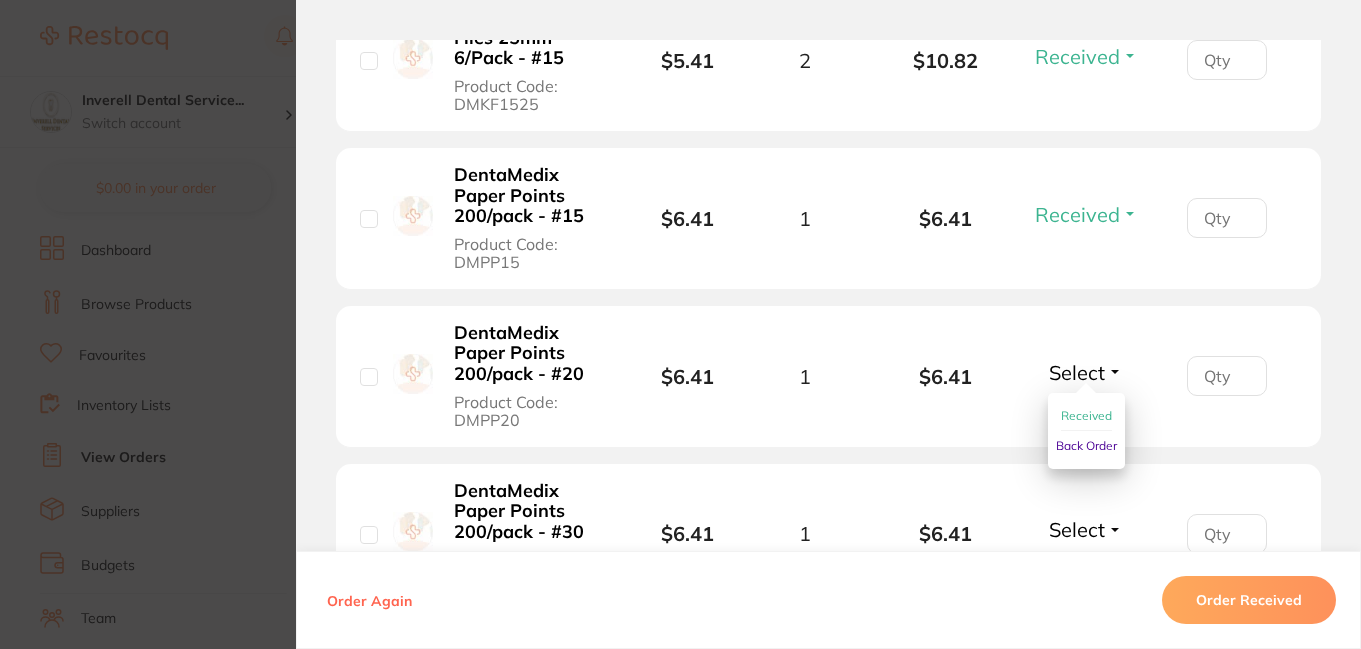 click on "Received" at bounding box center (1086, 415) 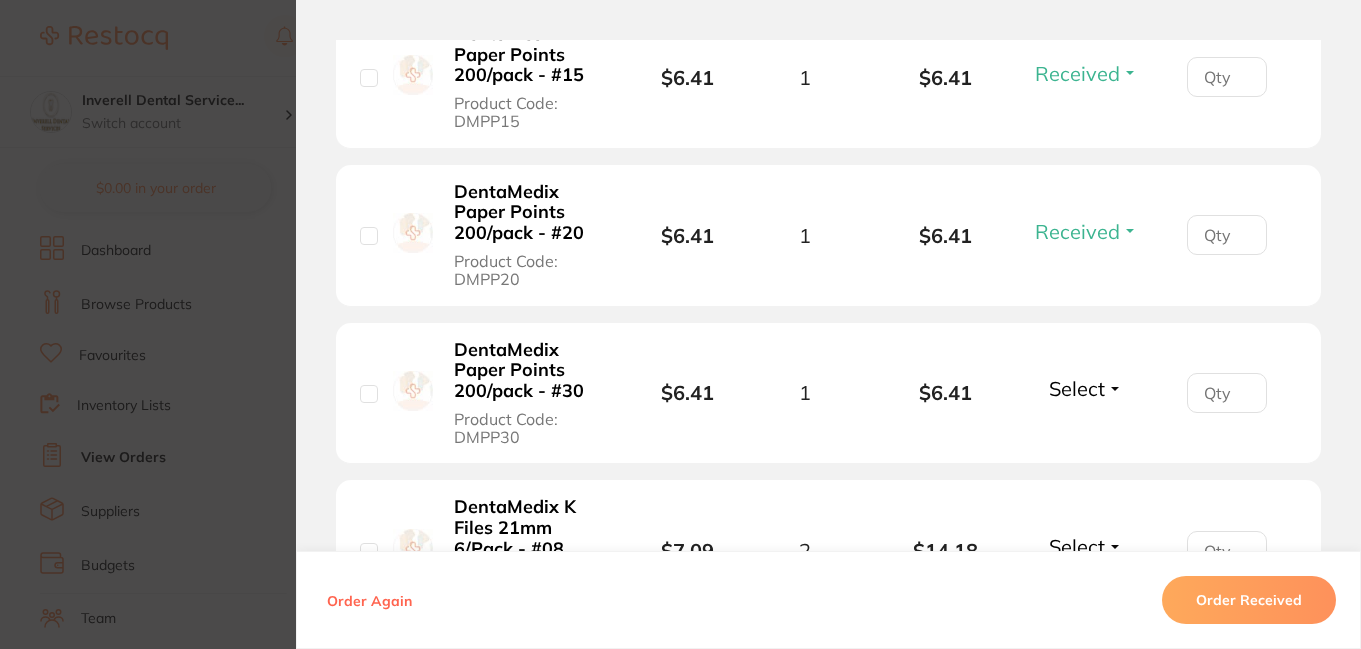 scroll, scrollTop: 1942, scrollLeft: 0, axis: vertical 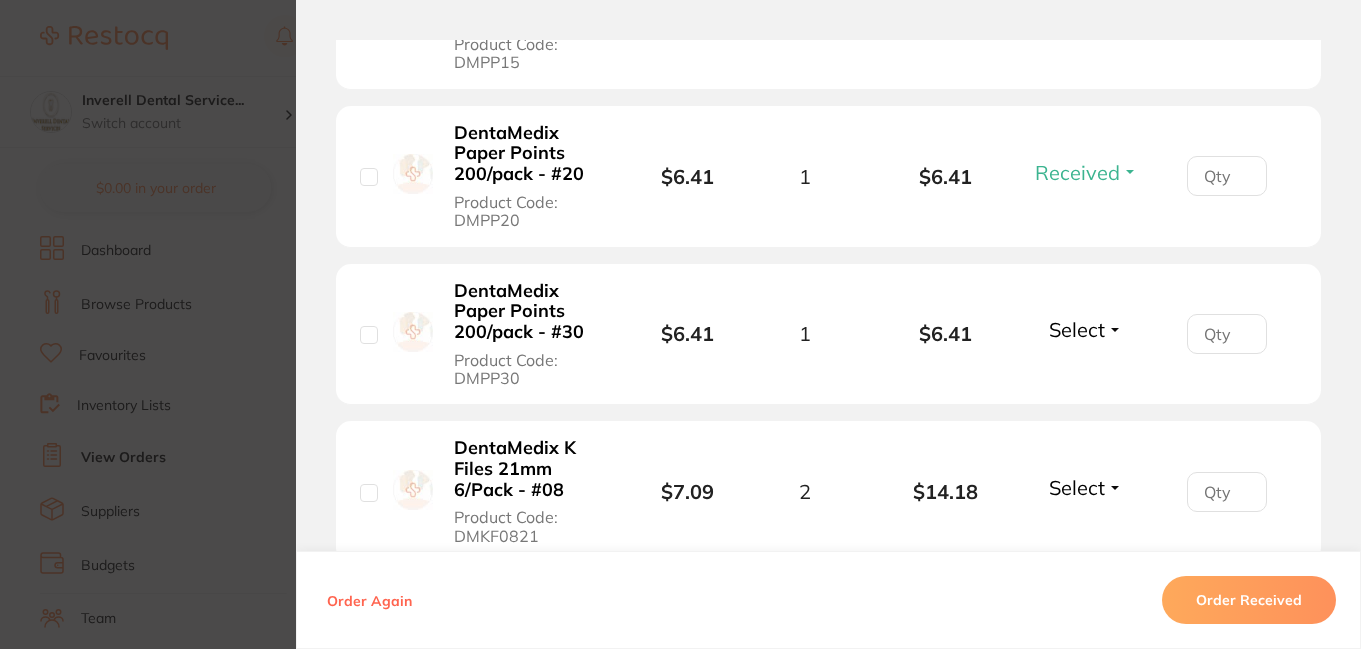 click on "Select" at bounding box center (1086, 329) 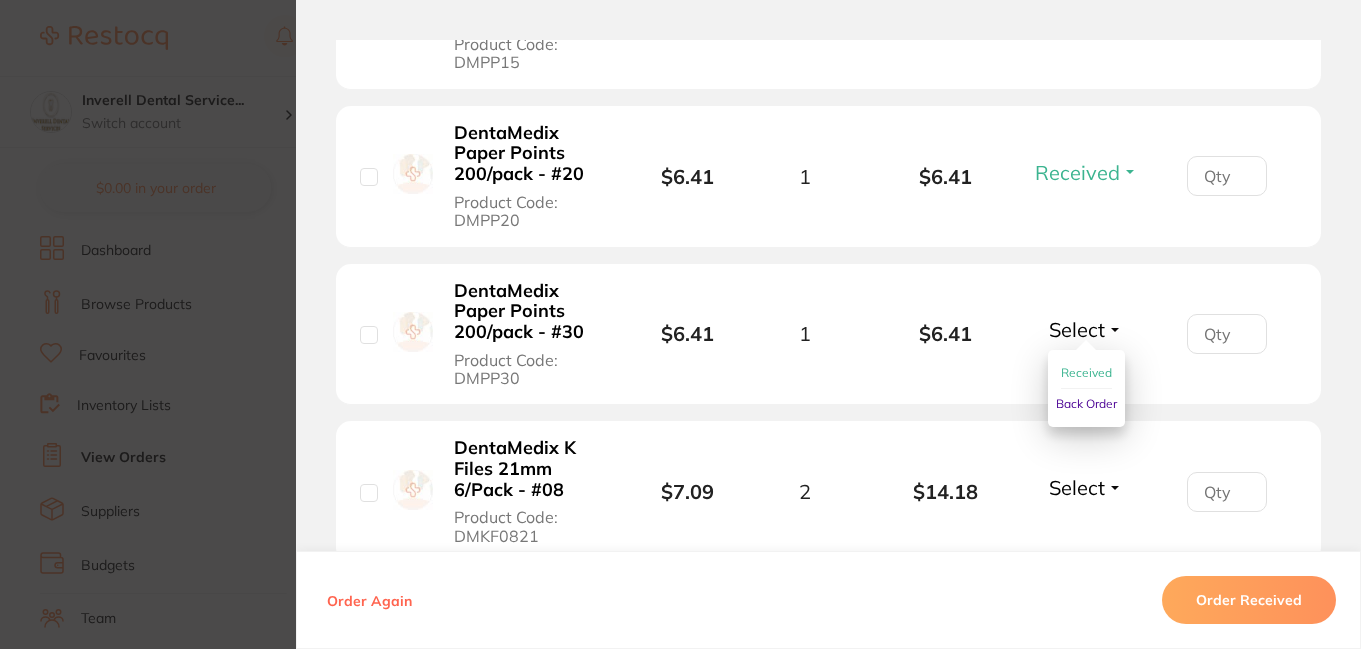 click on "Received" at bounding box center (1086, 372) 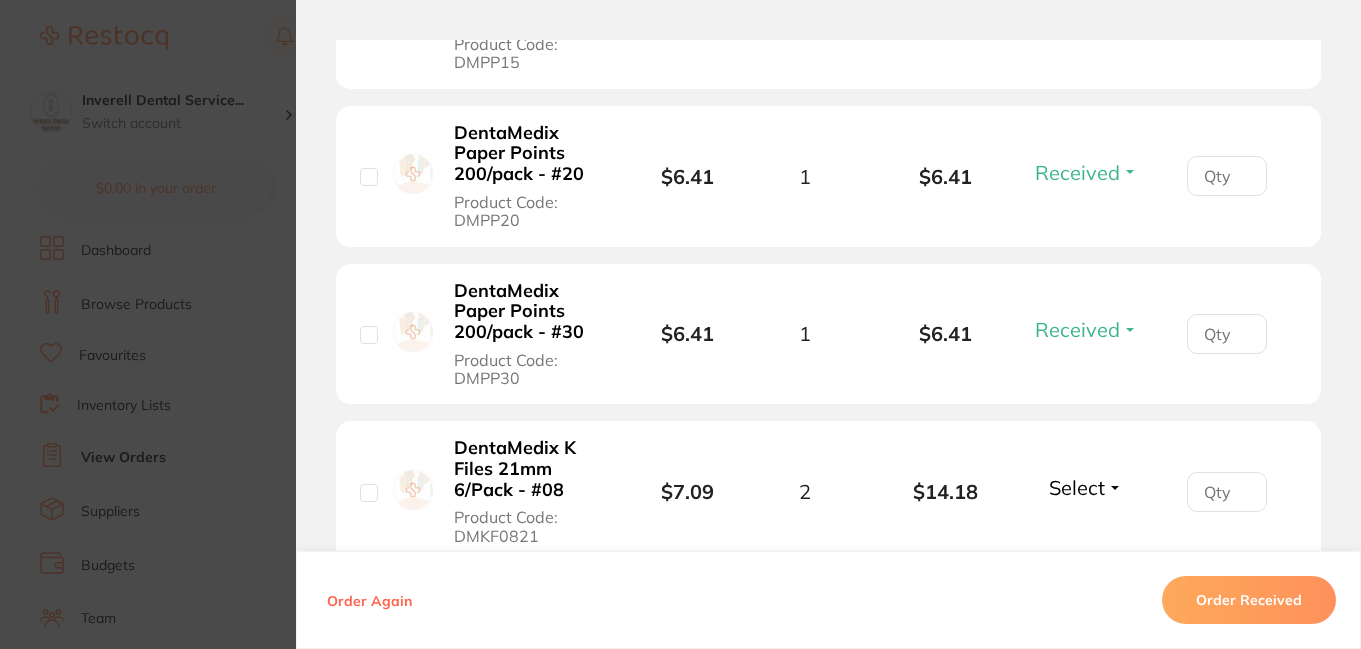 scroll, scrollTop: 2042, scrollLeft: 0, axis: vertical 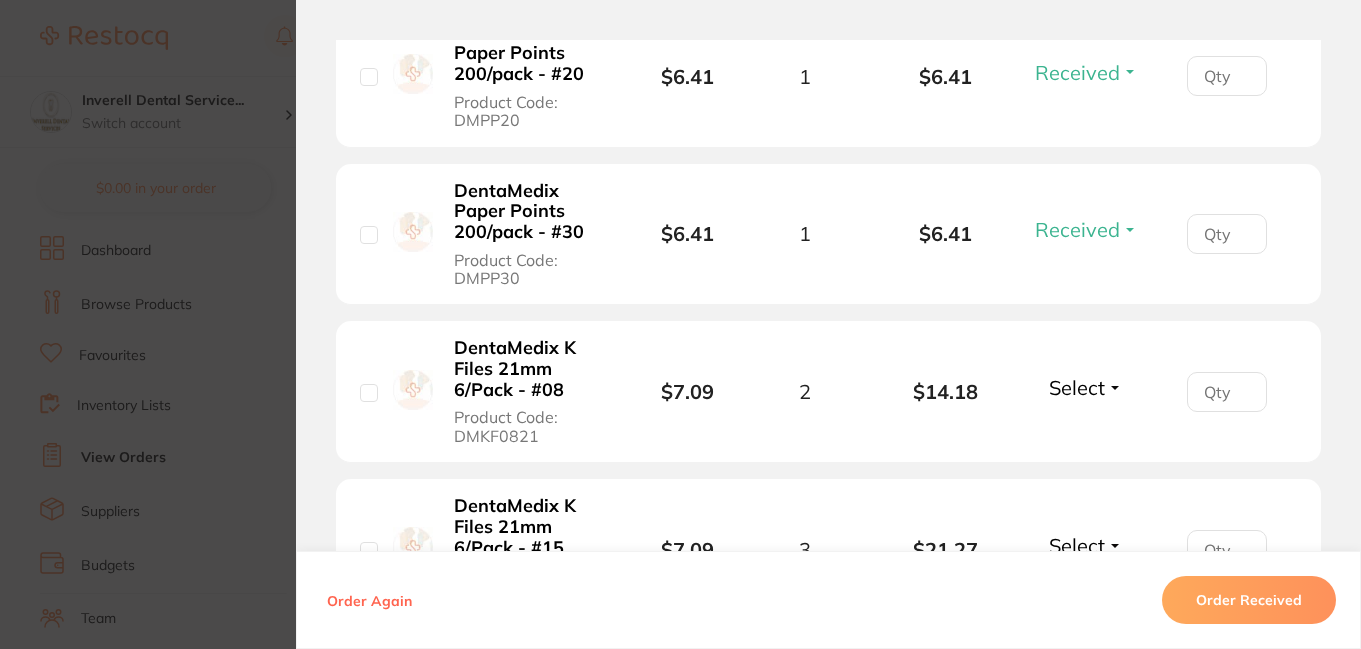 click on "Select" at bounding box center [1086, 387] 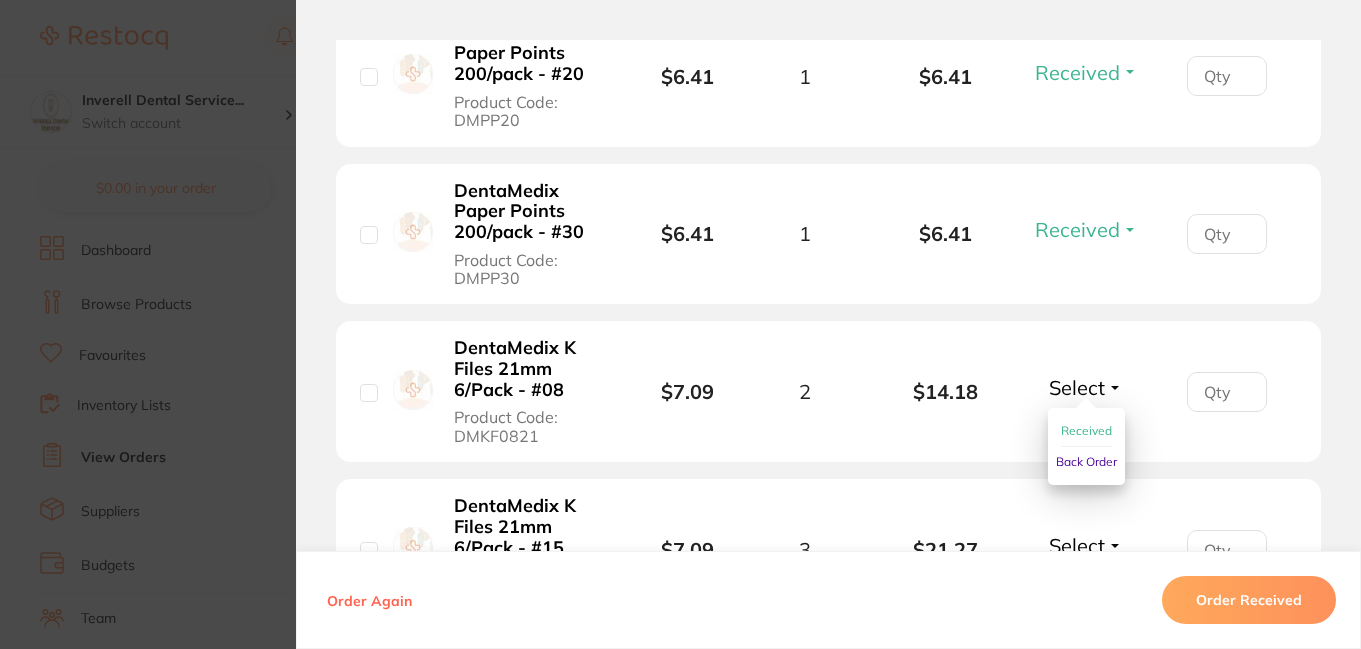 click on "Received" at bounding box center (1086, 430) 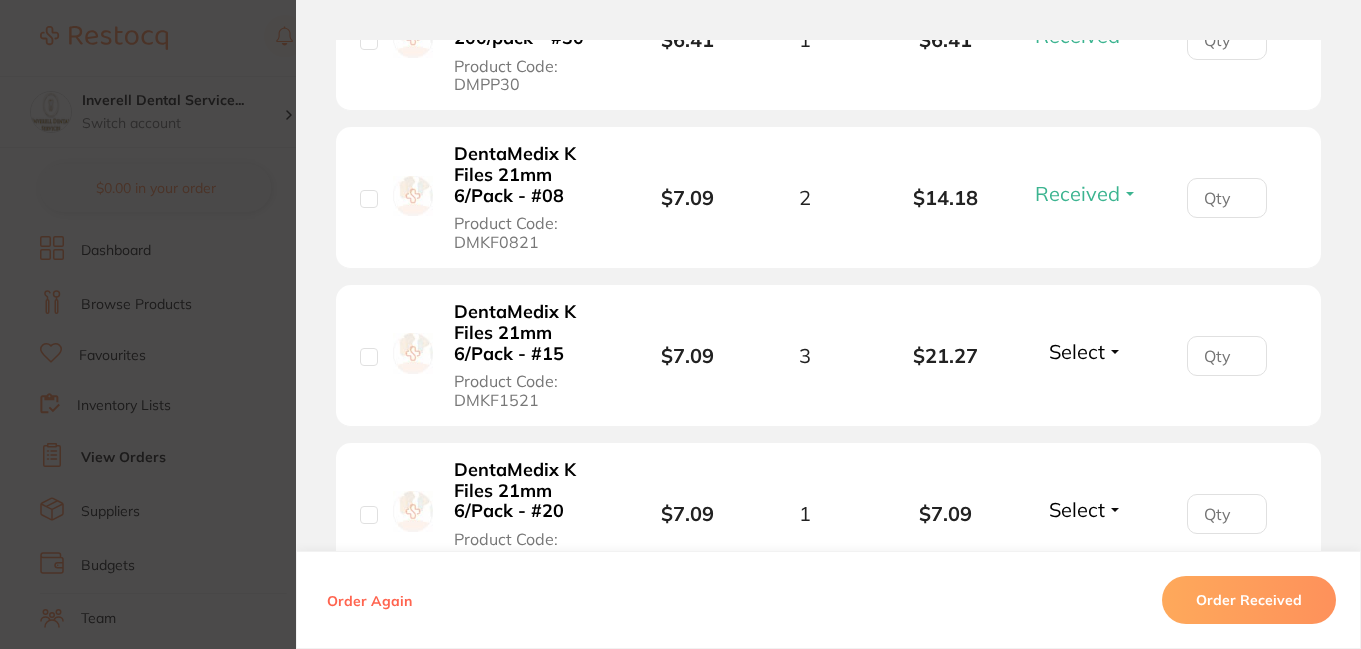 scroll, scrollTop: 2242, scrollLeft: 0, axis: vertical 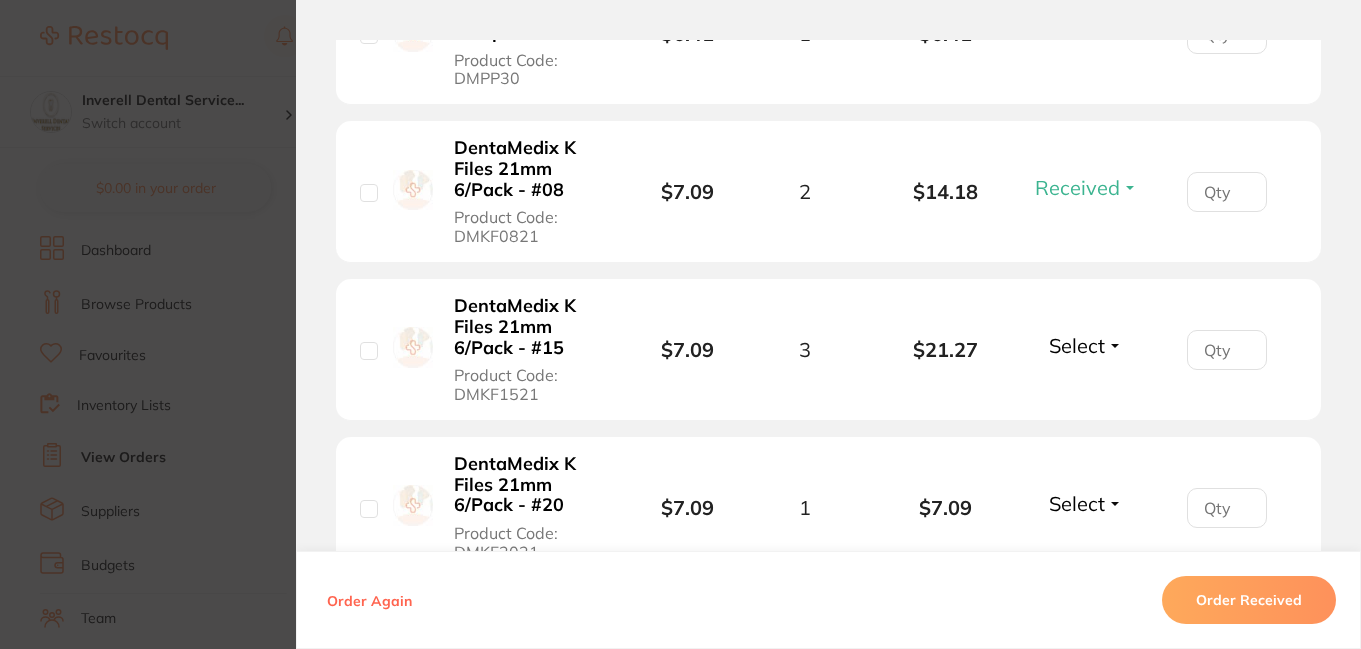 click on "Select" at bounding box center [1086, 345] 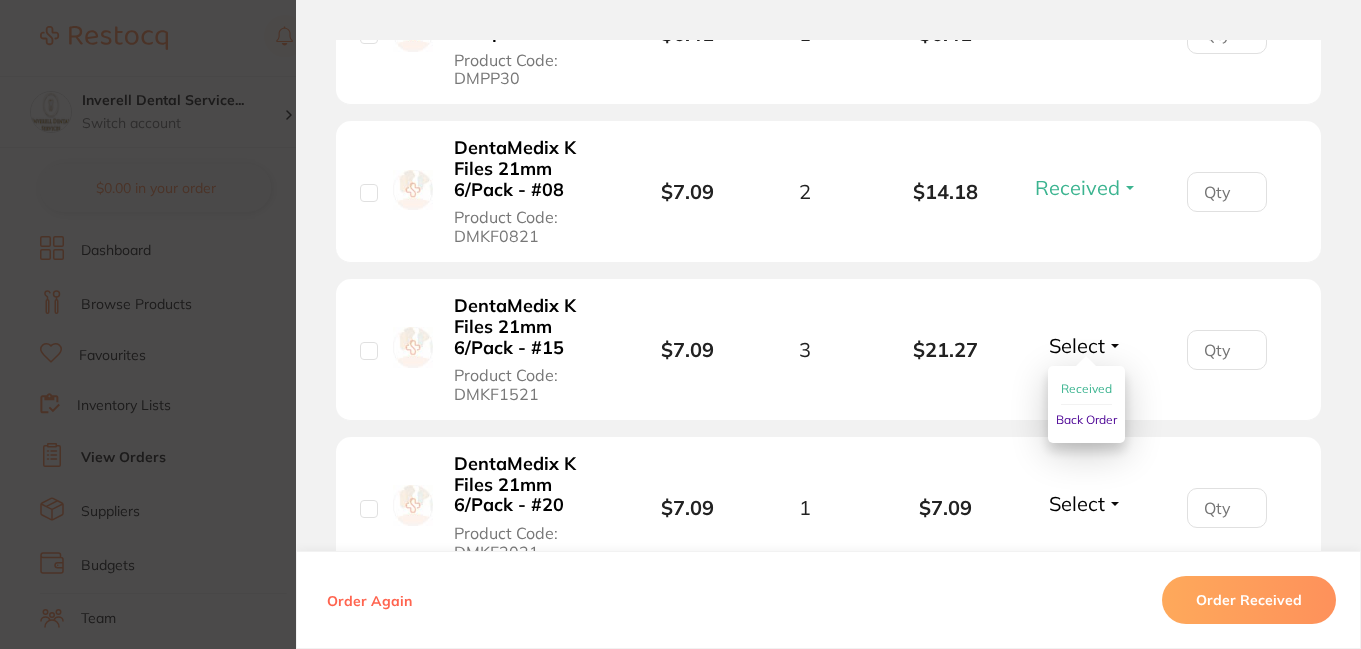 click on "Received" at bounding box center [1086, 388] 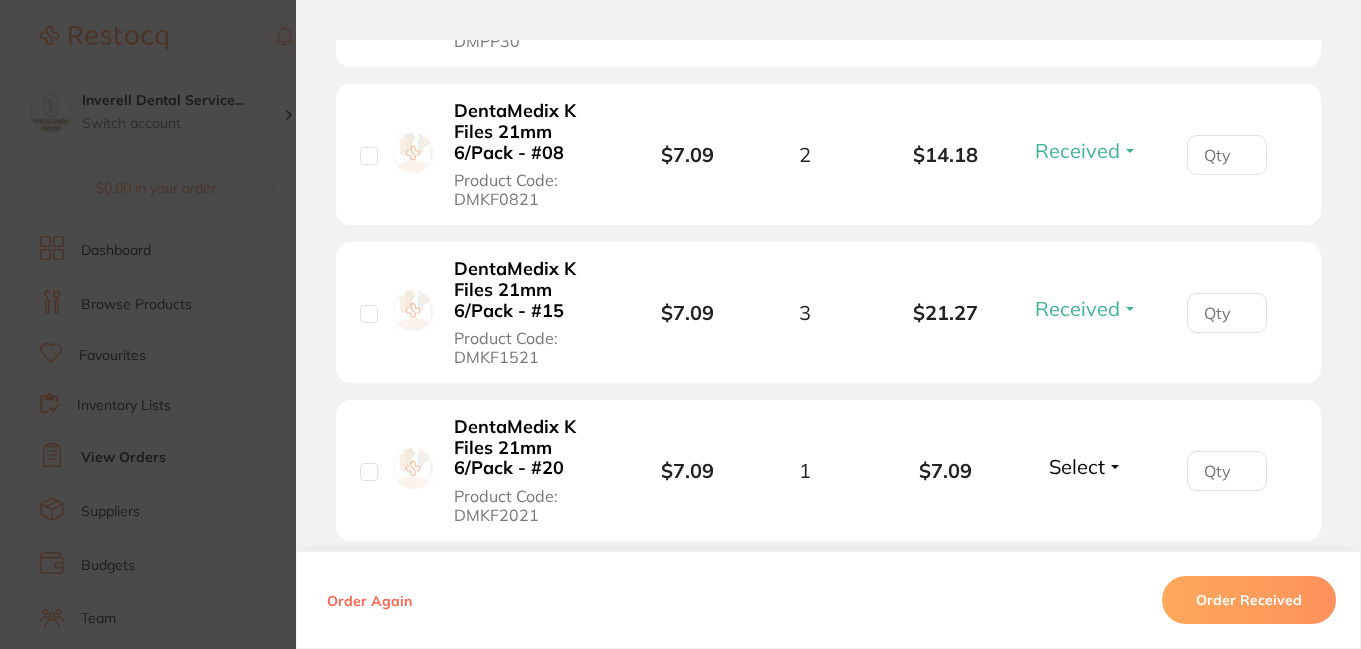 scroll, scrollTop: 2342, scrollLeft: 0, axis: vertical 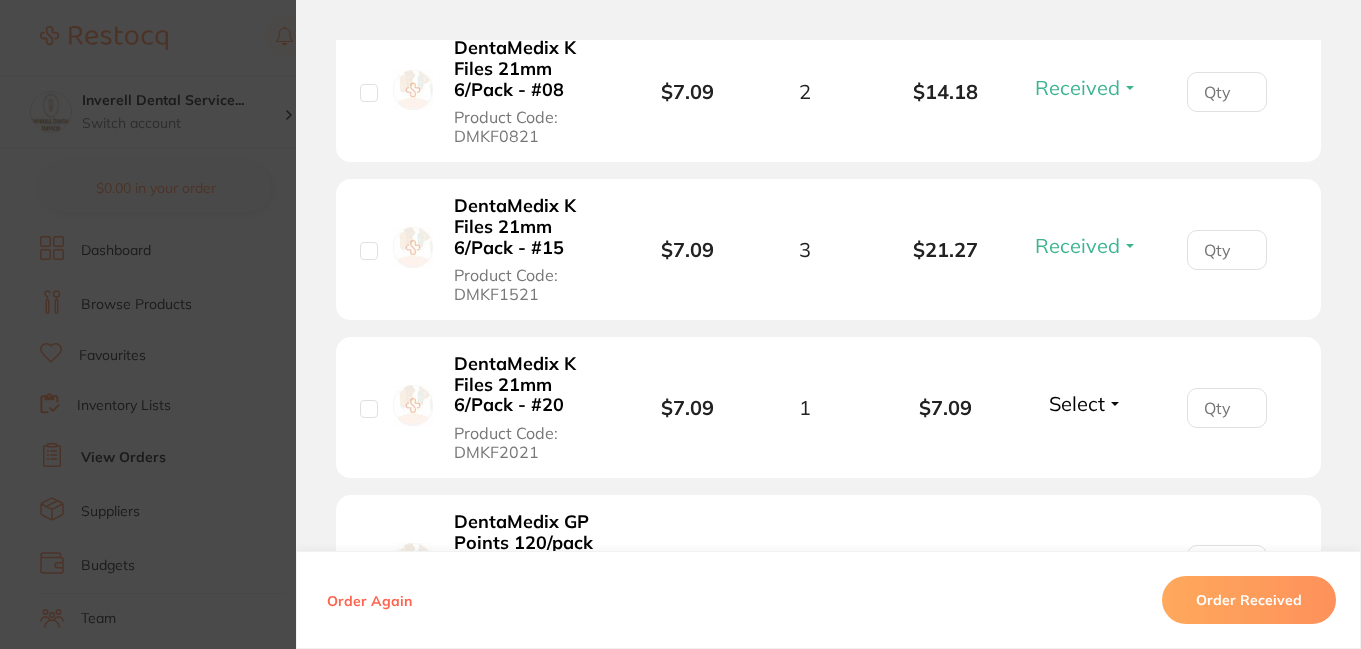 click on "Select" at bounding box center [1086, 403] 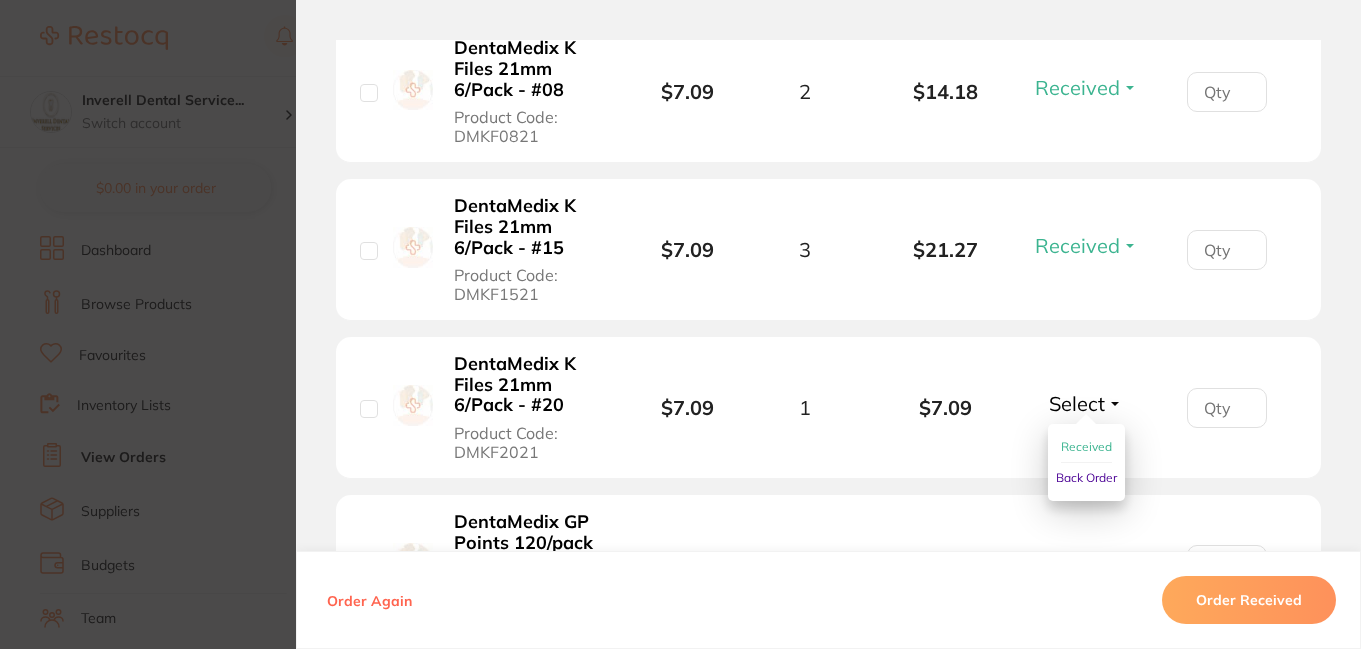 click on "Received" at bounding box center (1086, 446) 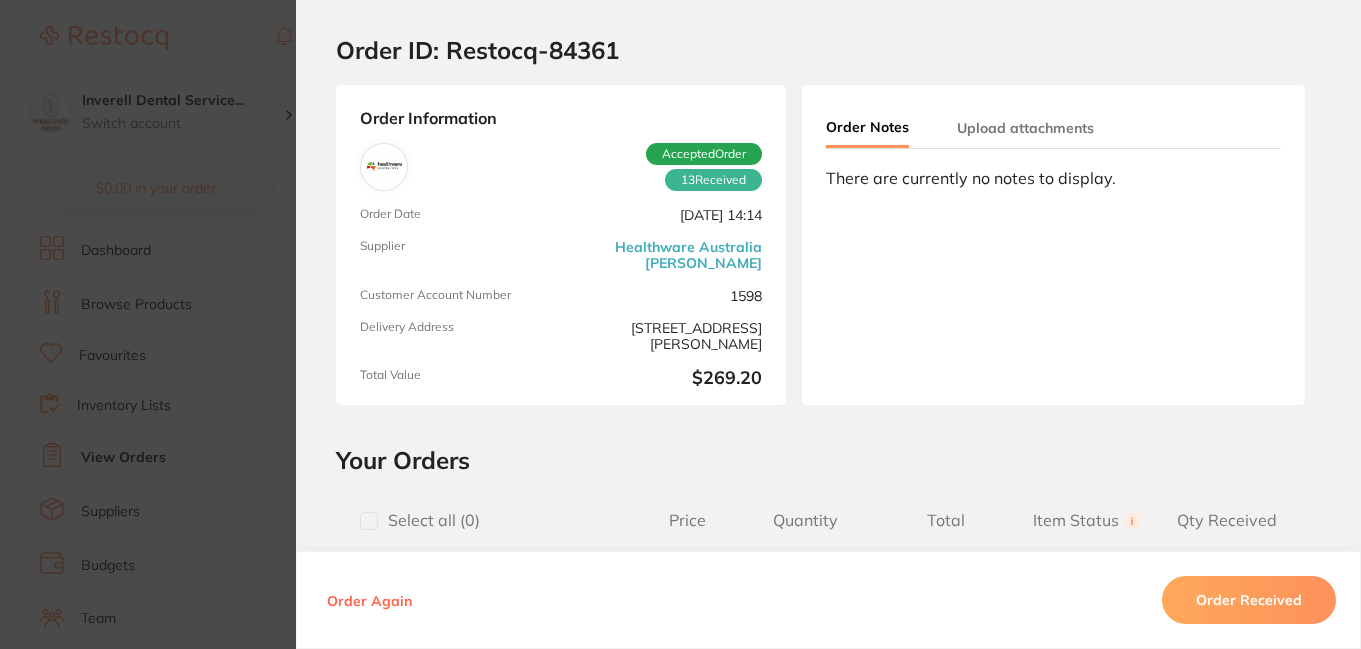 scroll, scrollTop: 0, scrollLeft: 0, axis: both 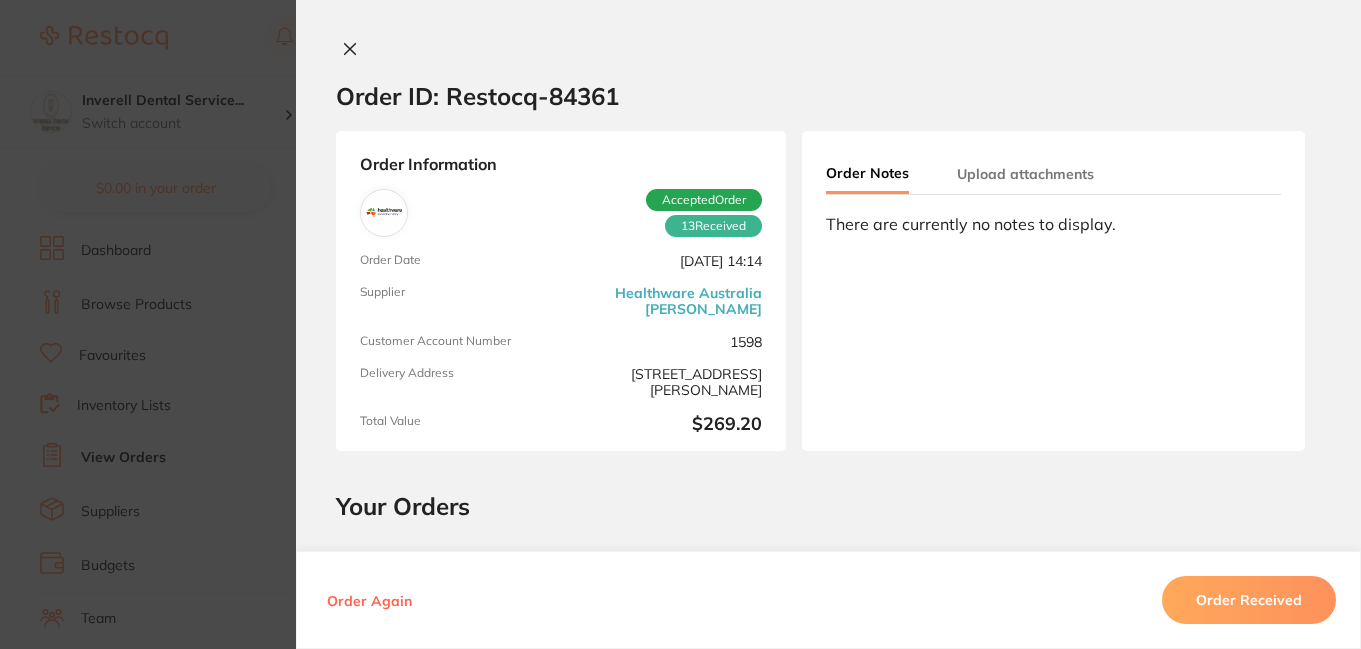click 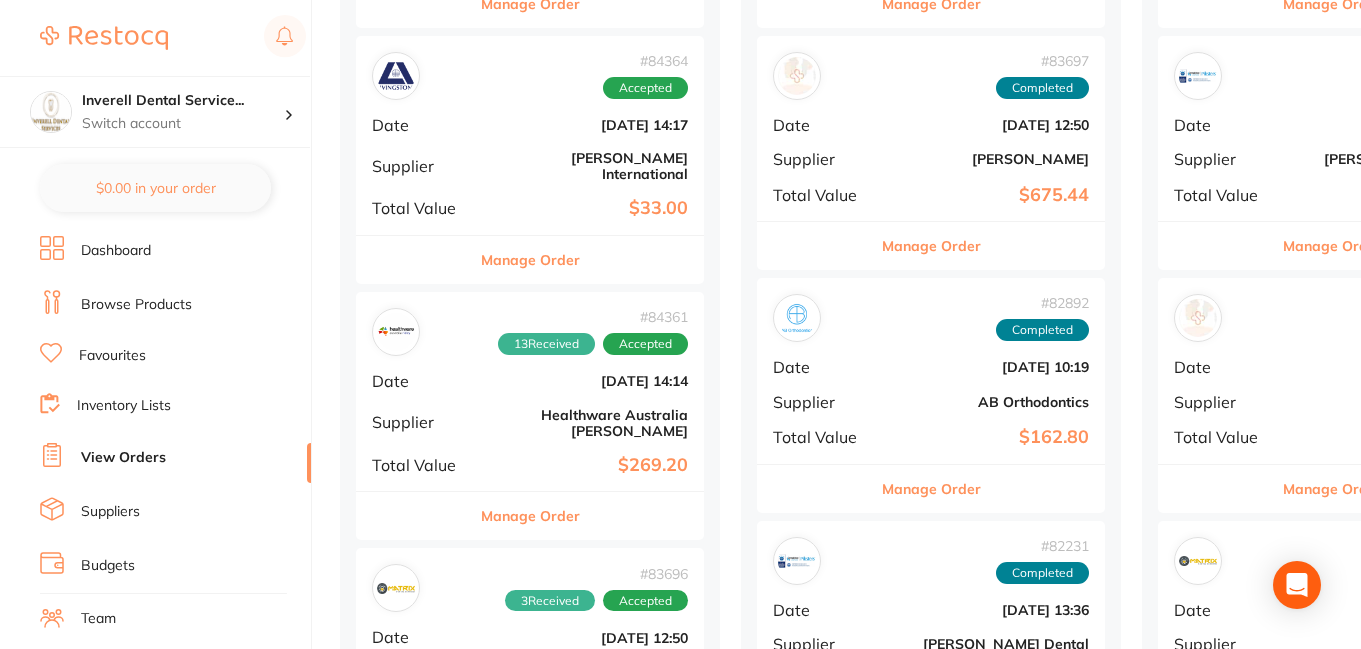 scroll, scrollTop: 300, scrollLeft: 0, axis: vertical 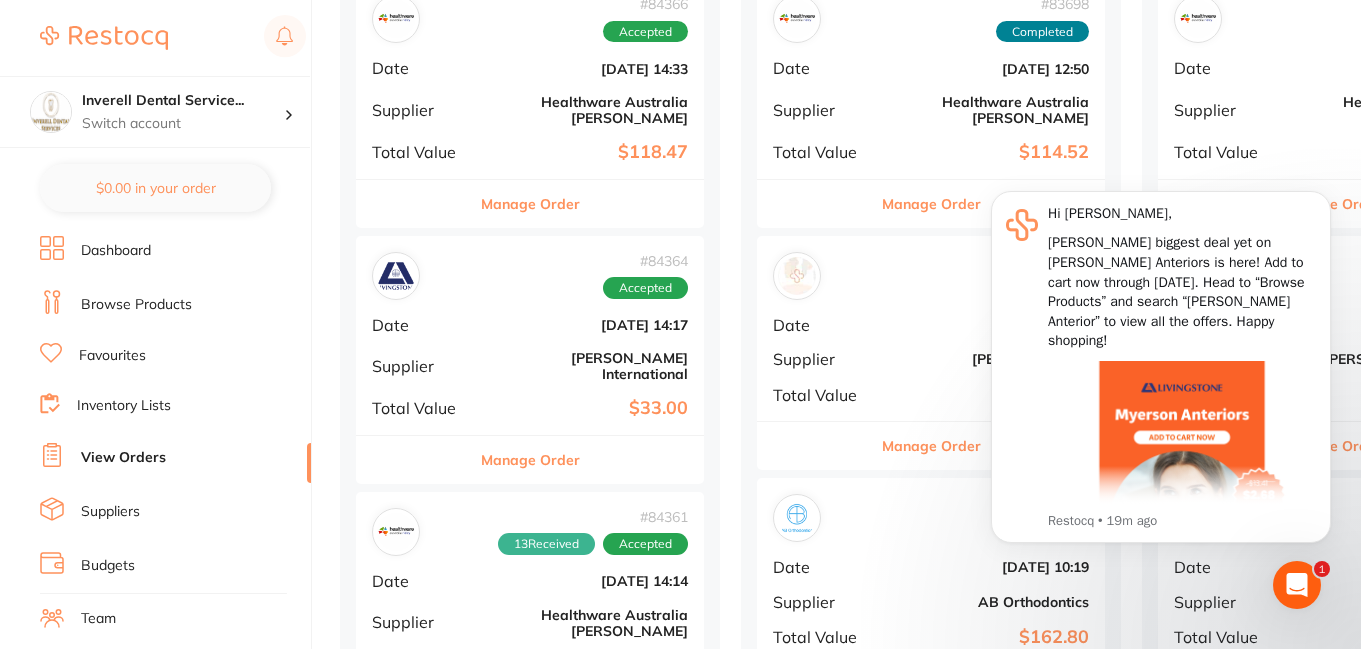 click on "# 84366 Accepted" at bounding box center [530, 19] 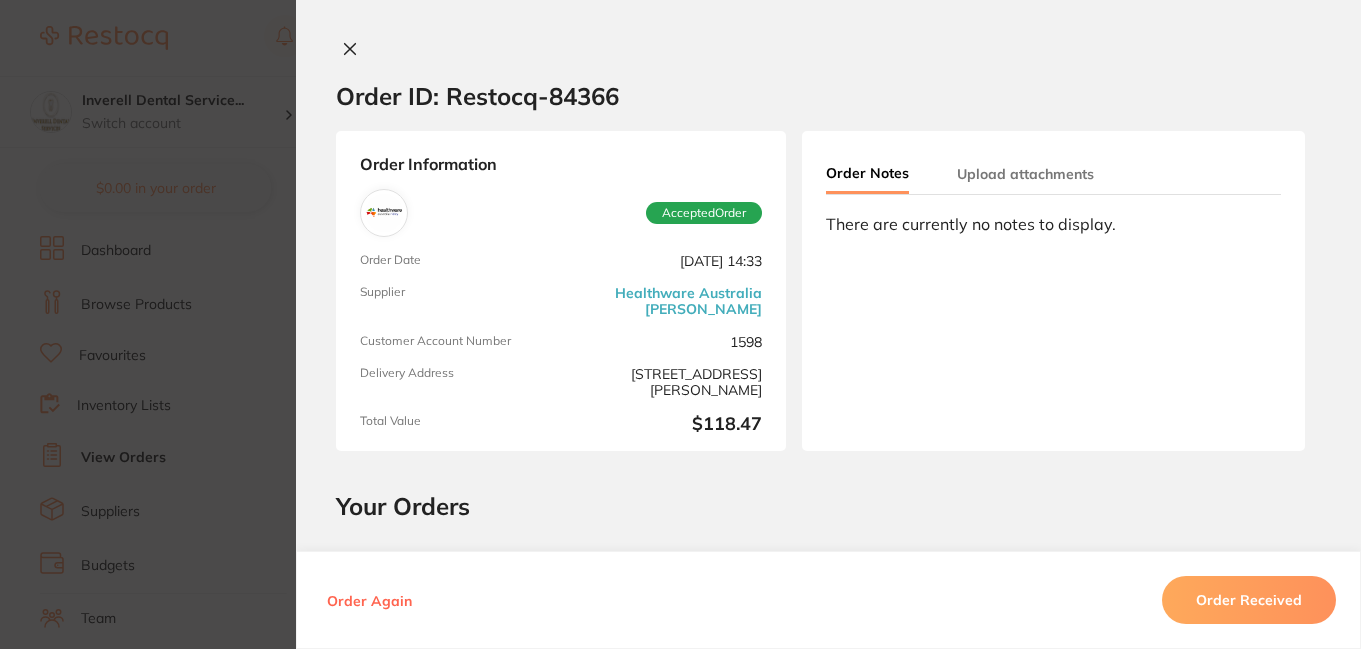 click 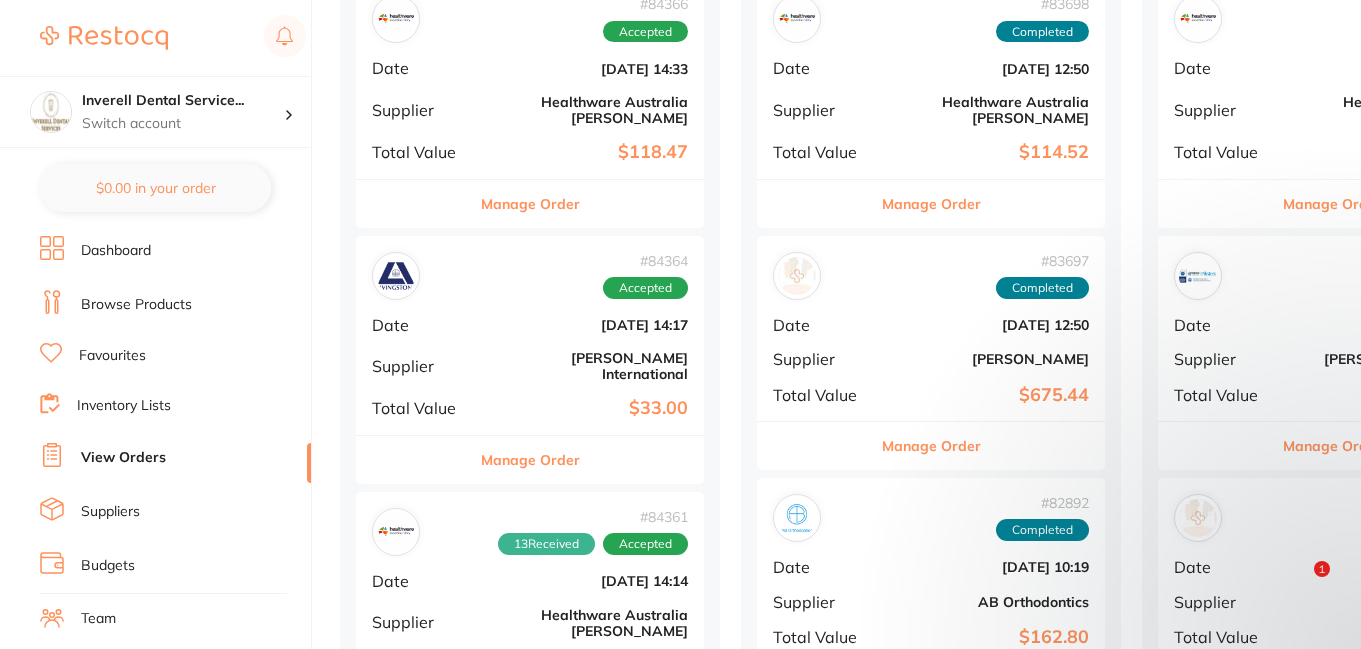 click on "Manage Order" at bounding box center [530, 204] 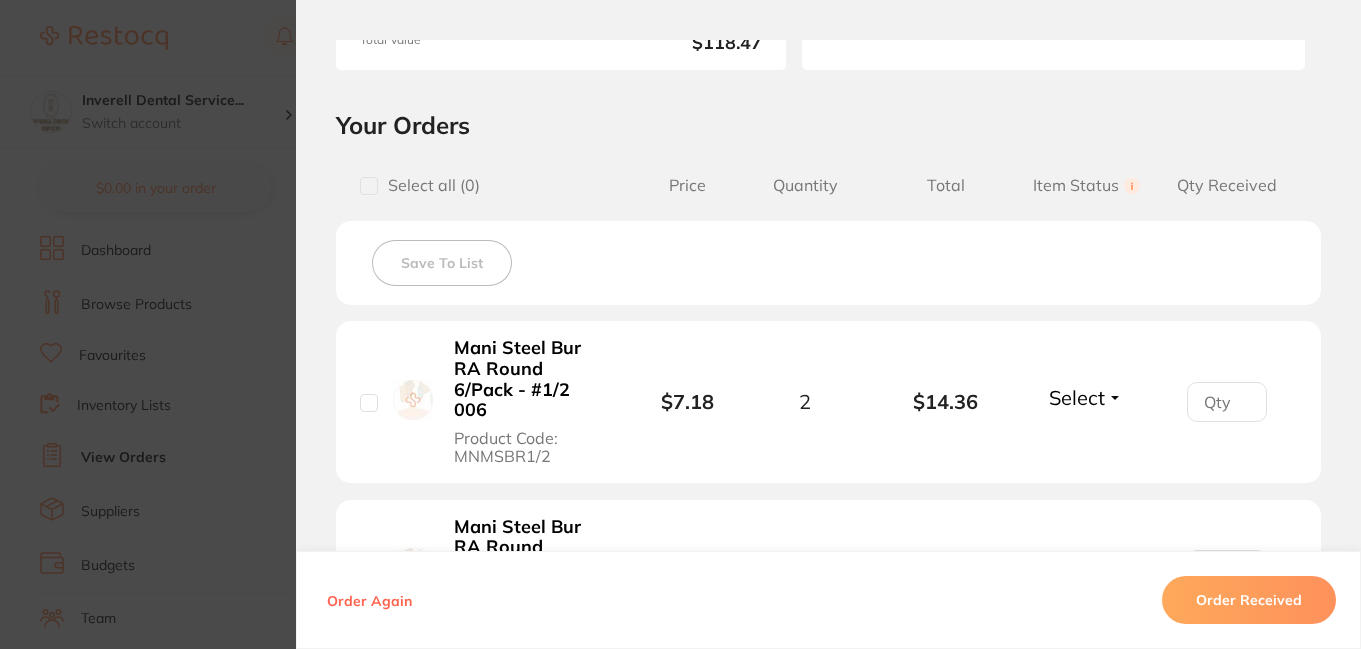 scroll, scrollTop: 400, scrollLeft: 0, axis: vertical 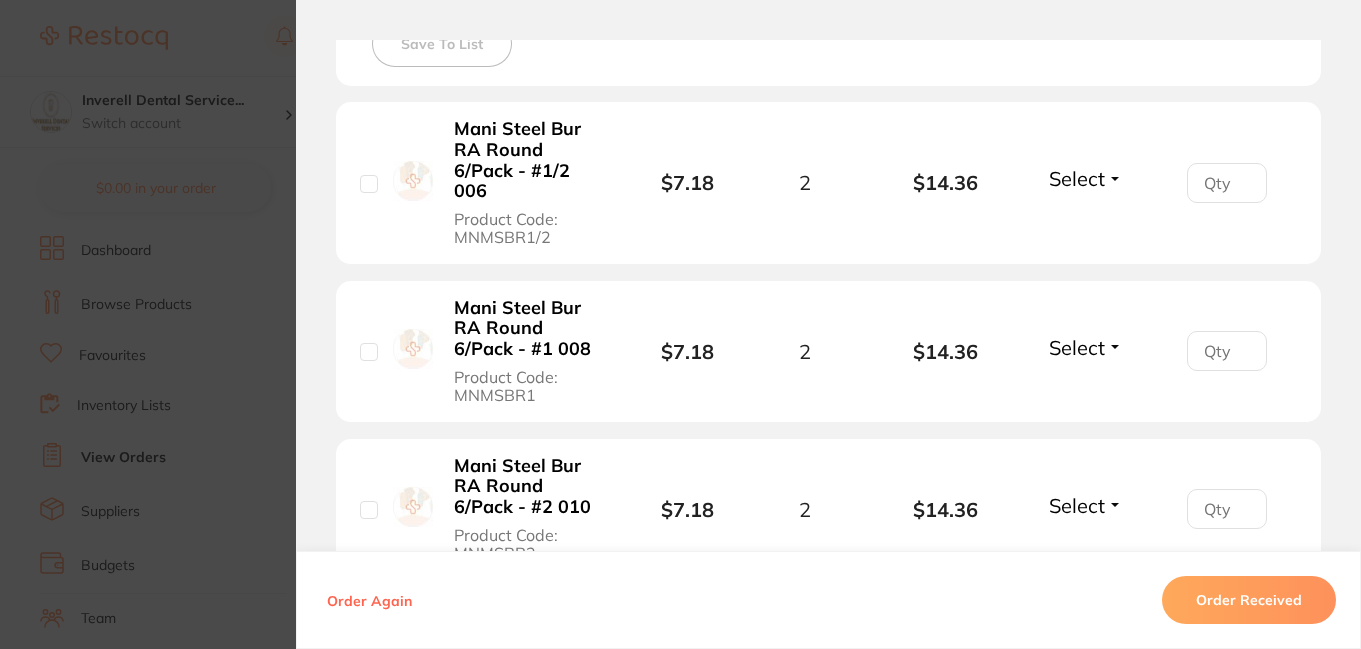 click on "Select" at bounding box center (1086, 178) 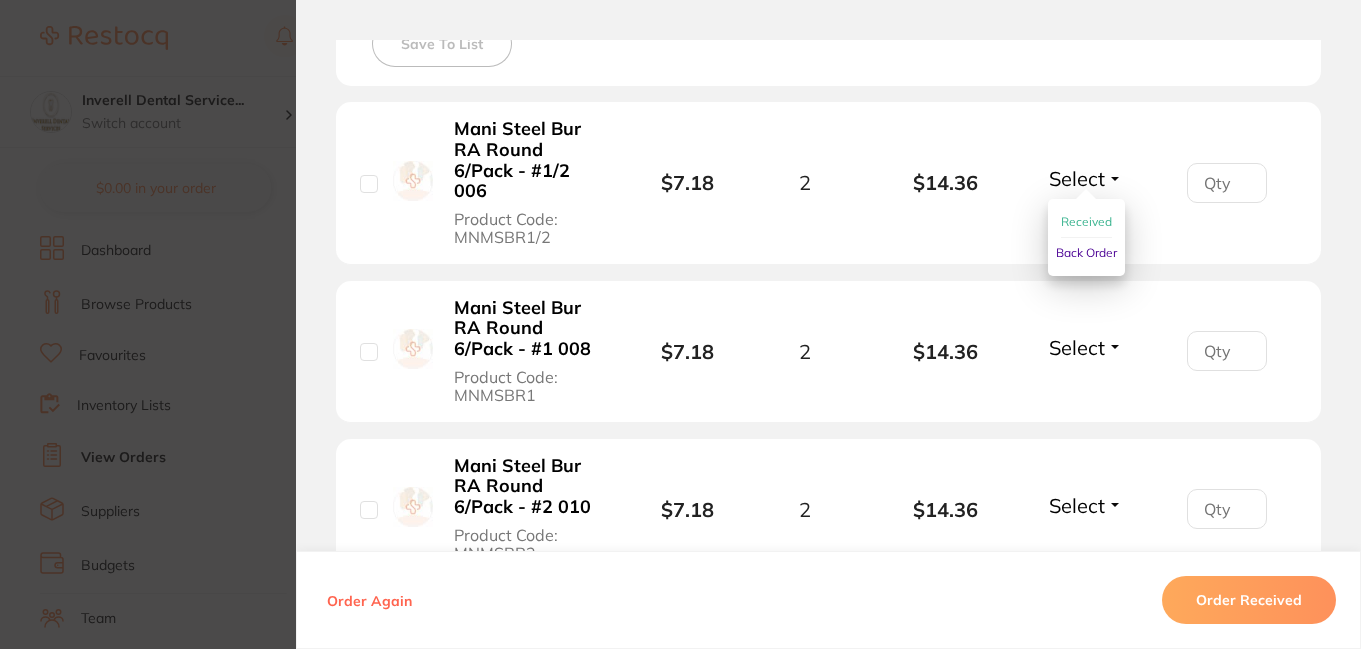 click on "Received" at bounding box center [1086, 221] 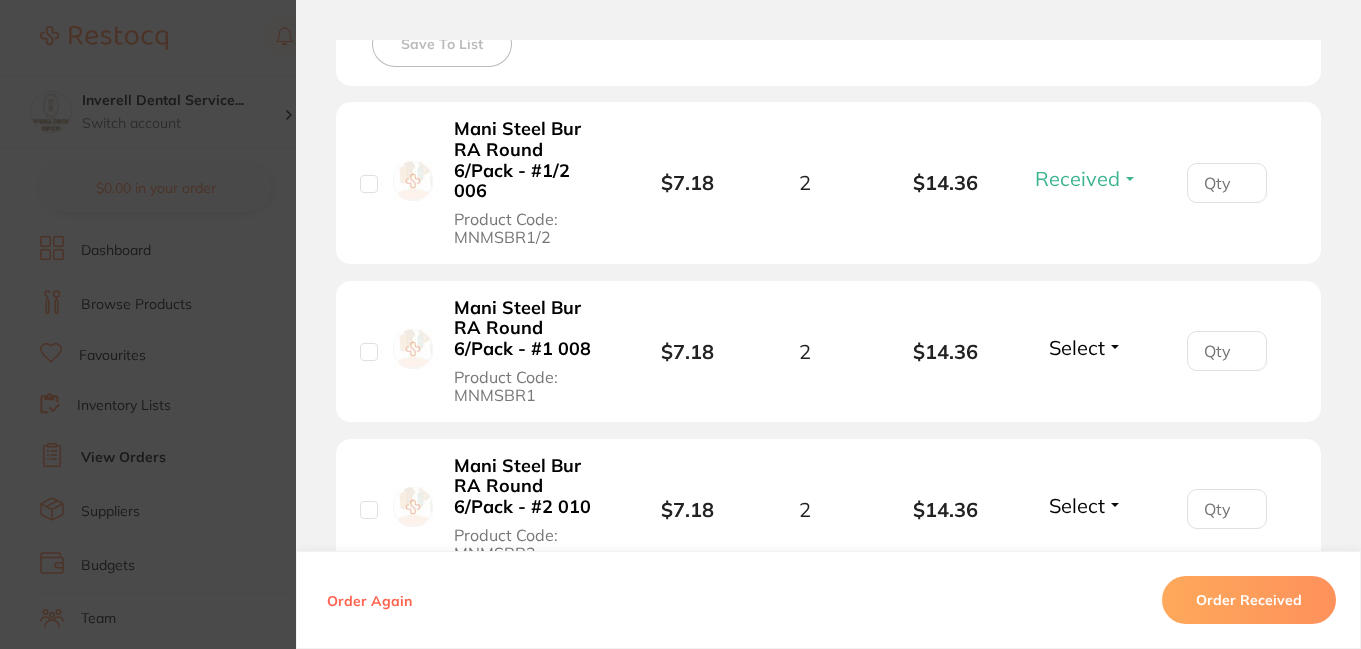 click on "Select" at bounding box center [1086, 347] 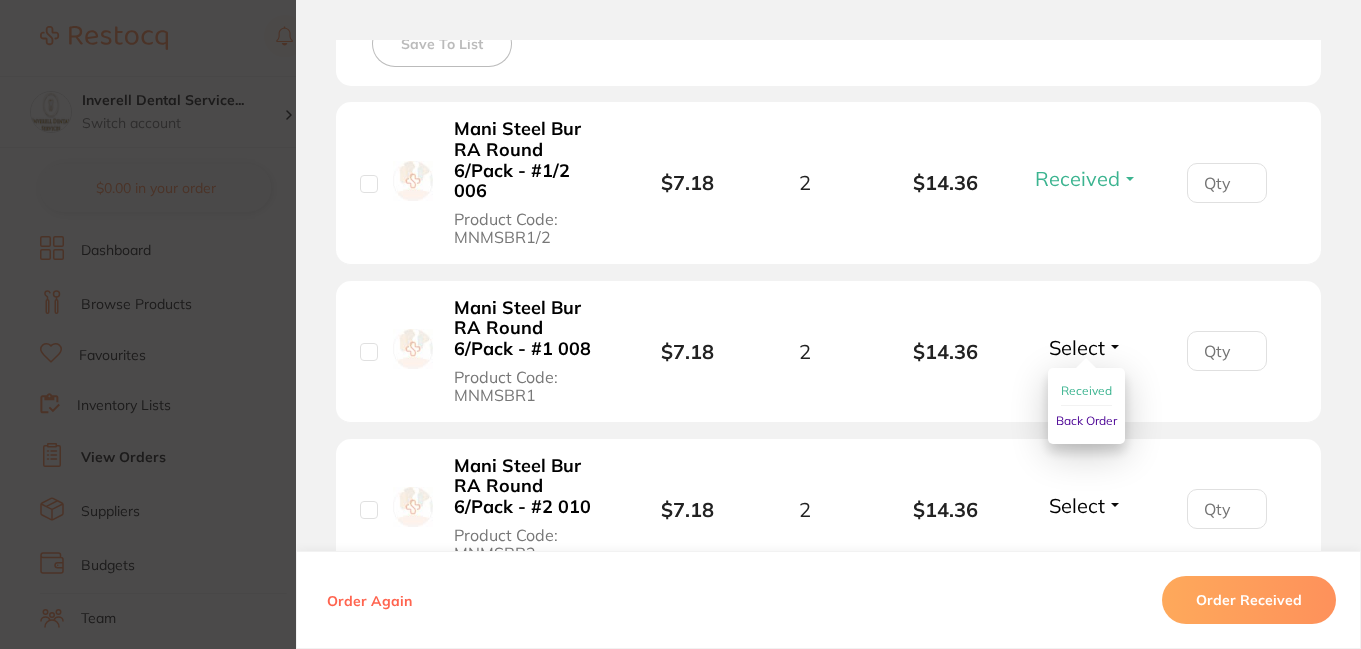 click on "Received" at bounding box center [1086, 390] 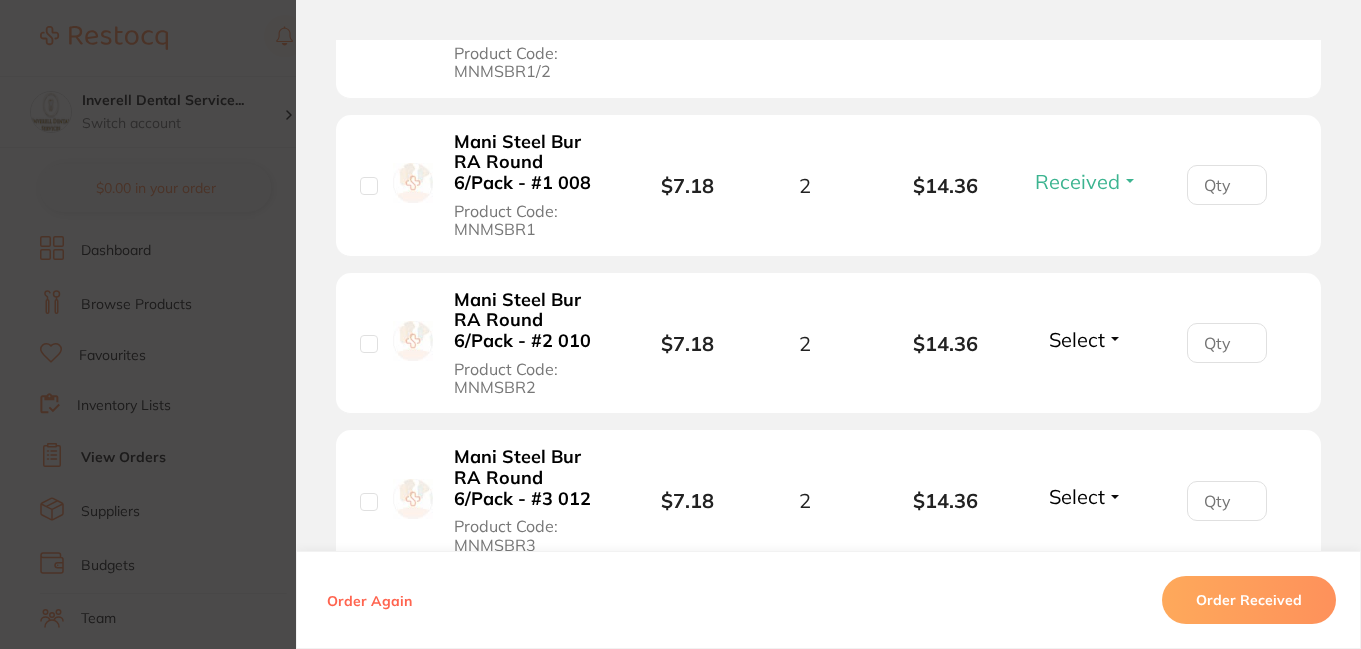scroll, scrollTop: 800, scrollLeft: 0, axis: vertical 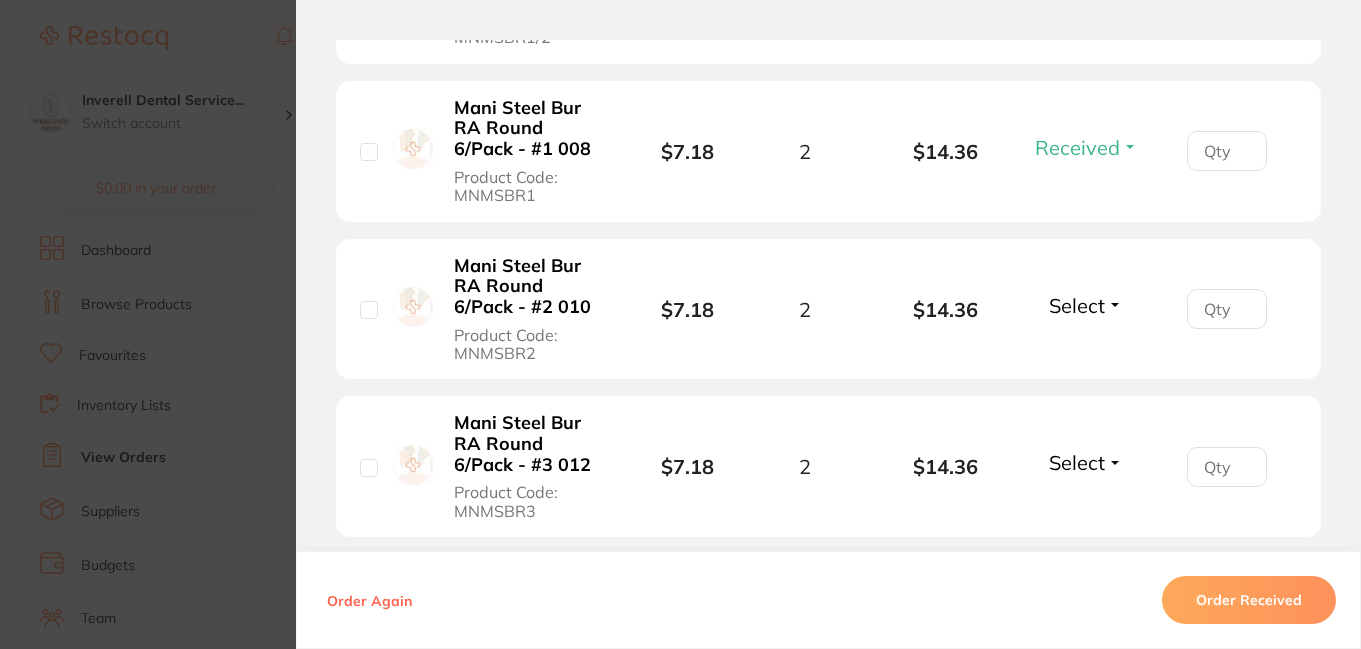 click on "Select" at bounding box center (1086, 305) 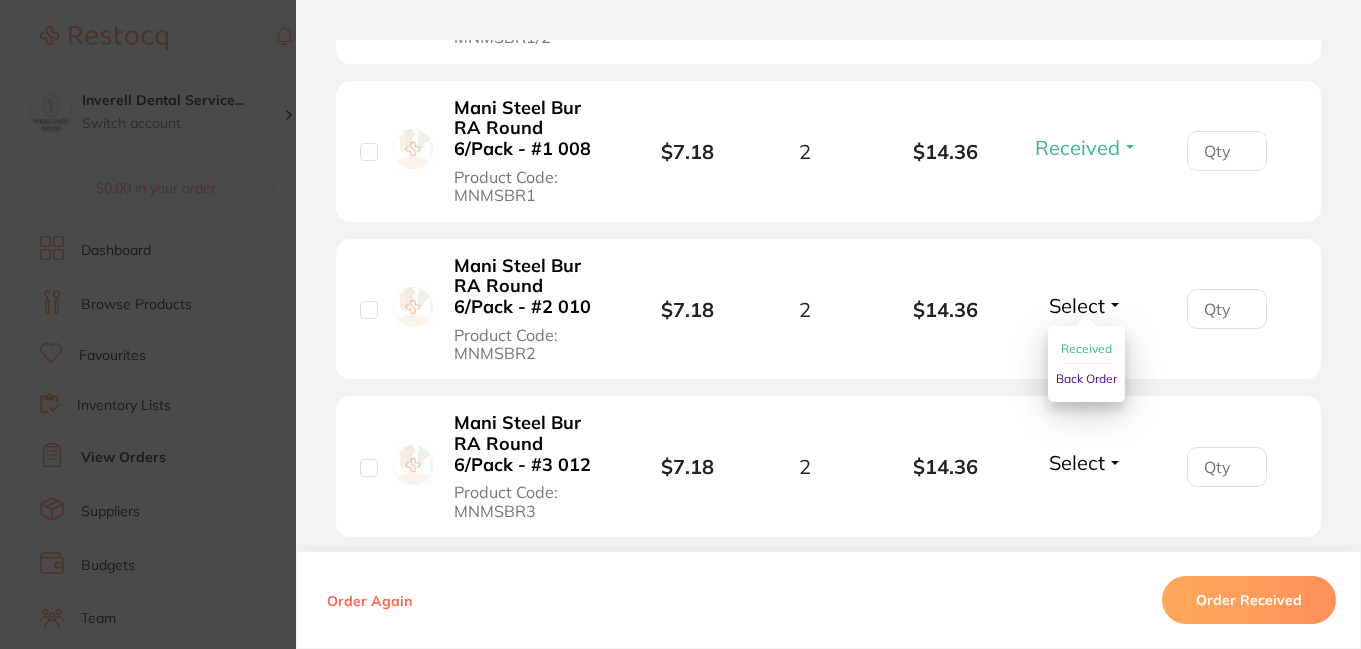 click on "Received" at bounding box center (1086, 348) 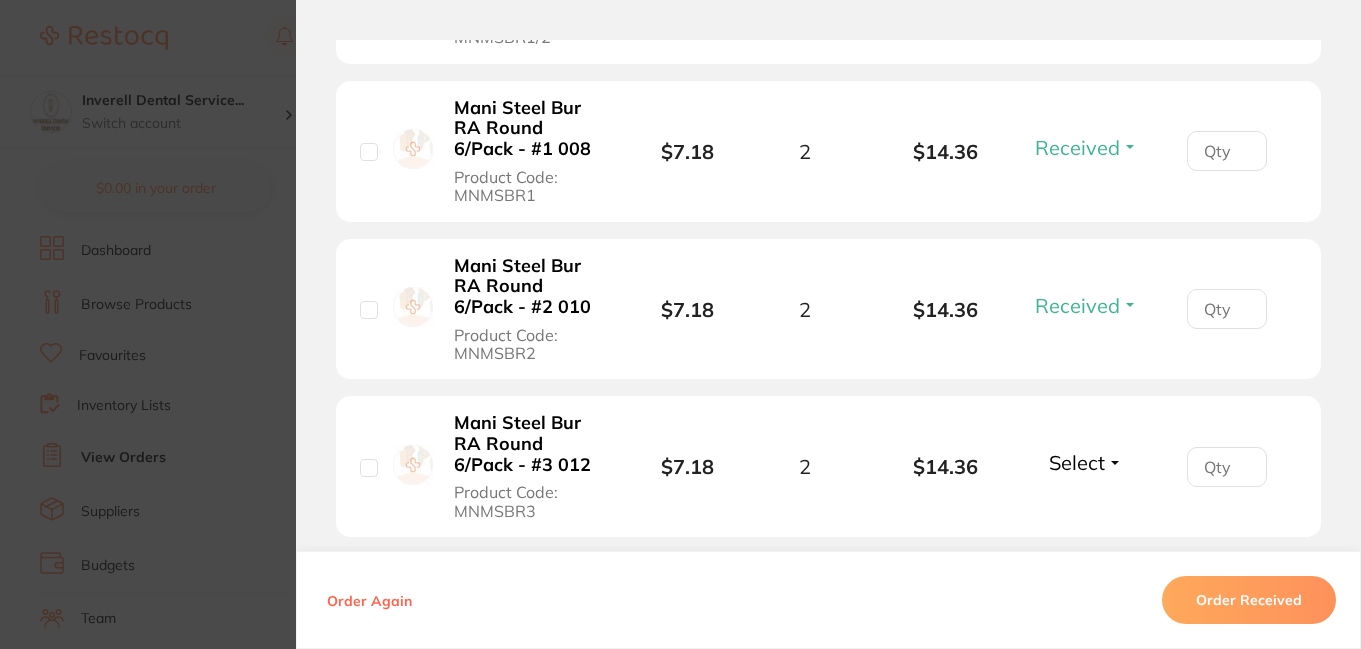 click on "Select" at bounding box center (1086, 462) 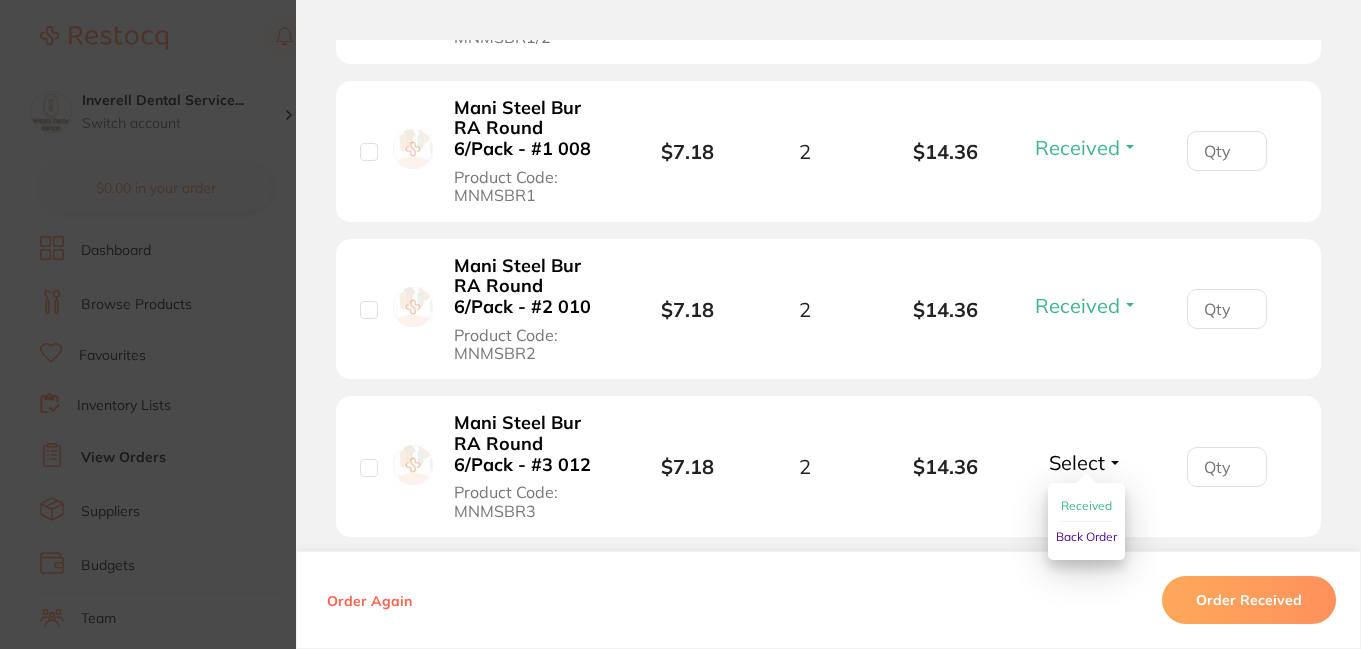 click on "Received" at bounding box center [1086, 505] 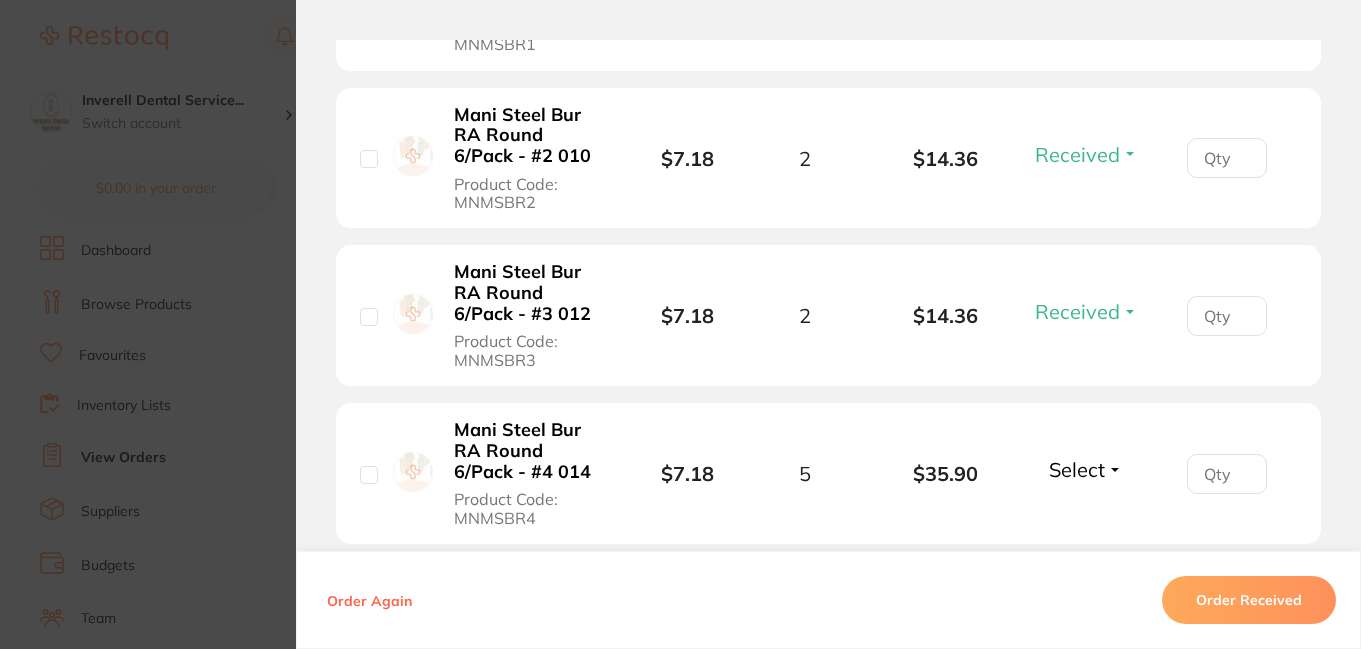 scroll, scrollTop: 1000, scrollLeft: 0, axis: vertical 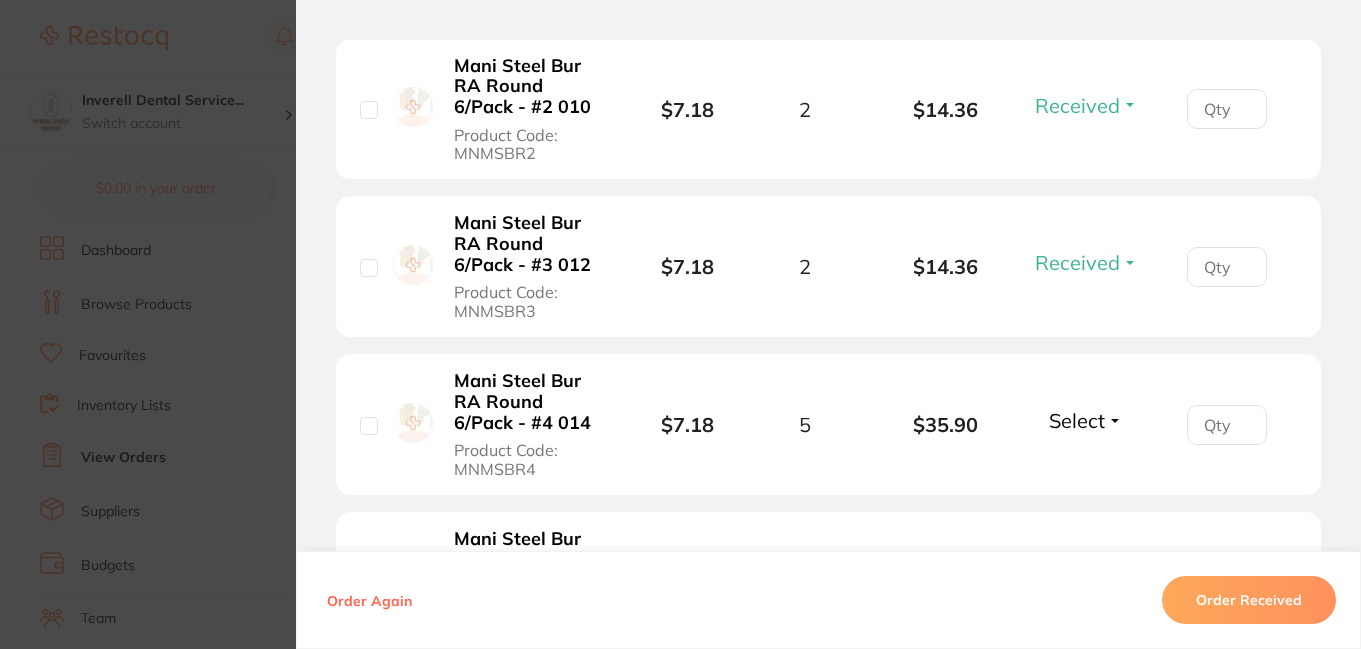 click on "Select" at bounding box center [1086, 420] 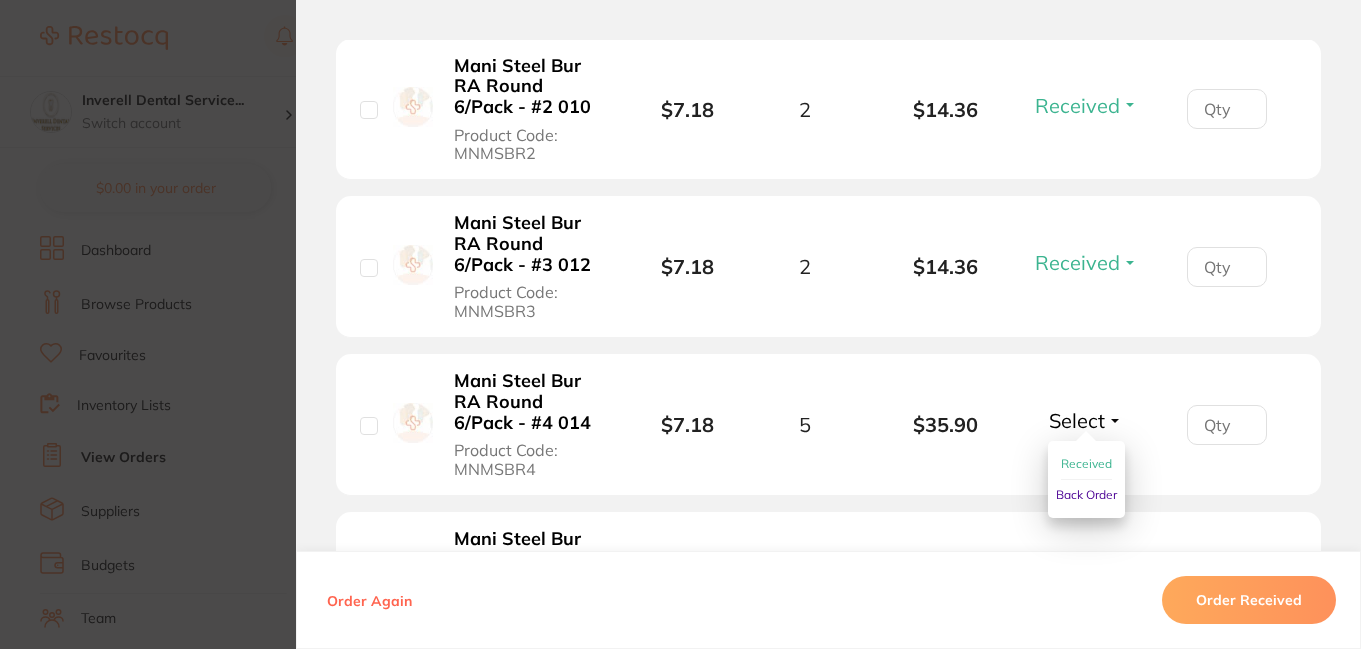 click on "Received" at bounding box center [1086, 463] 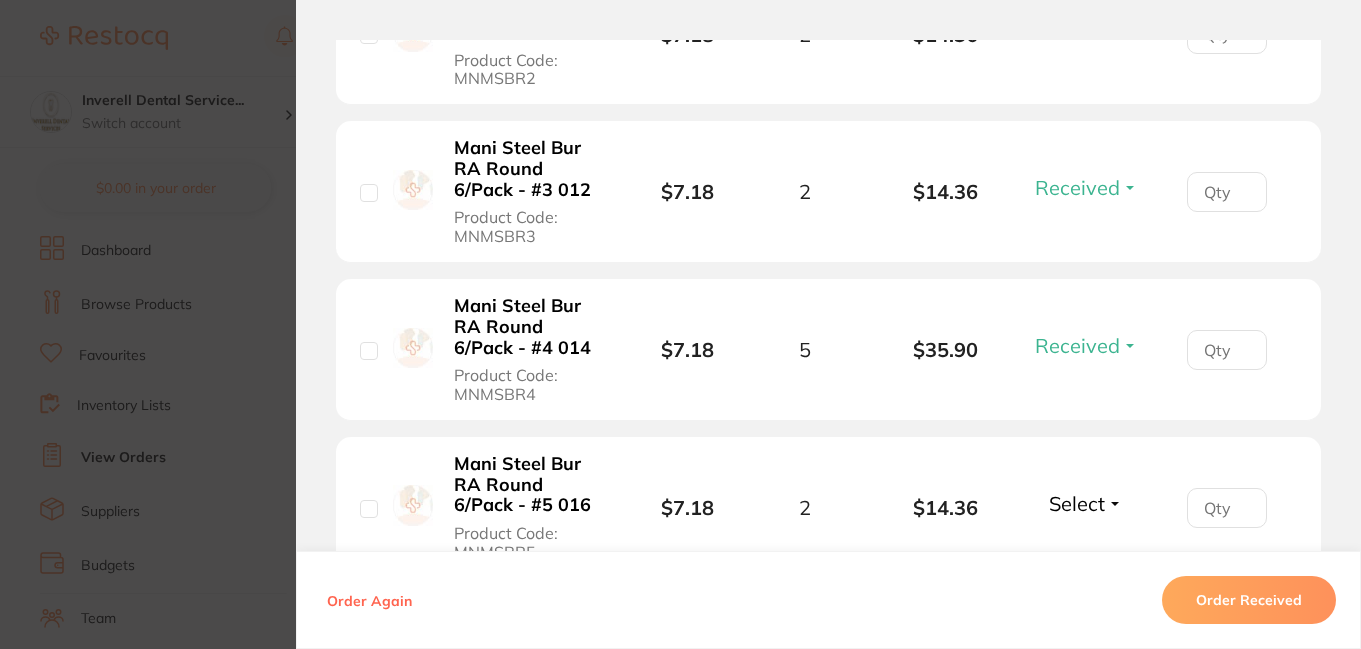 scroll, scrollTop: 1100, scrollLeft: 0, axis: vertical 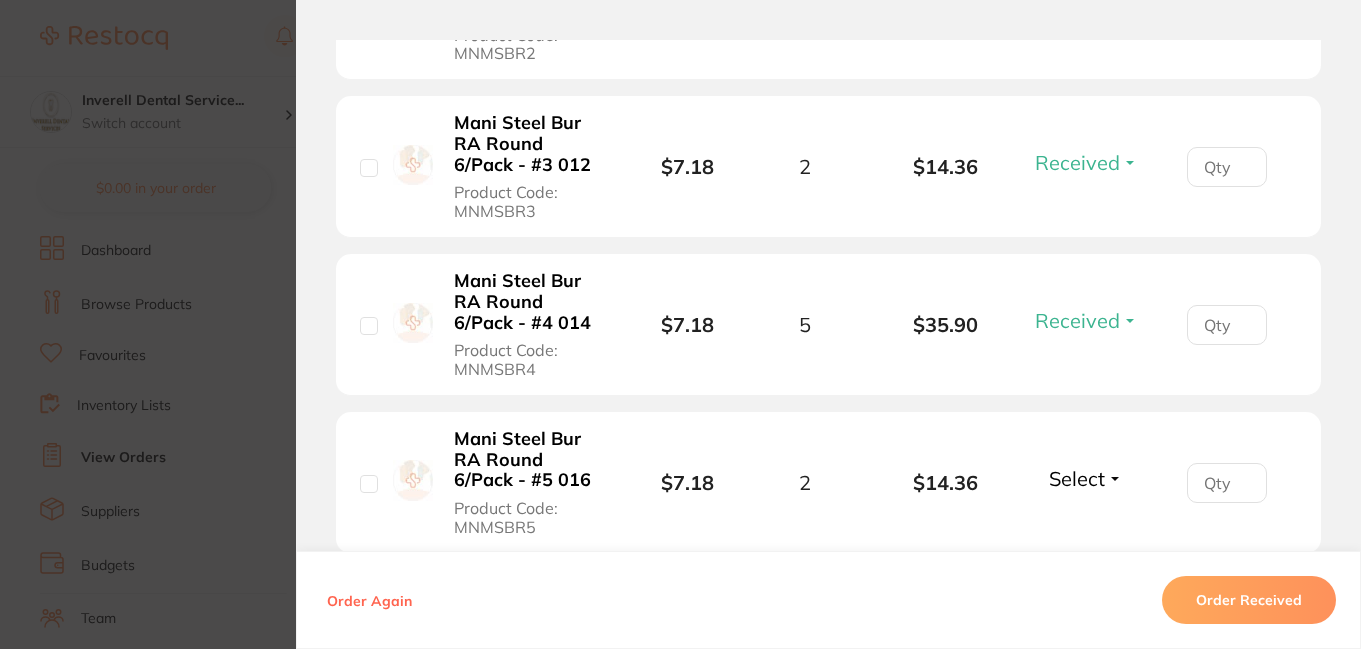 click on "Select" at bounding box center (1086, 478) 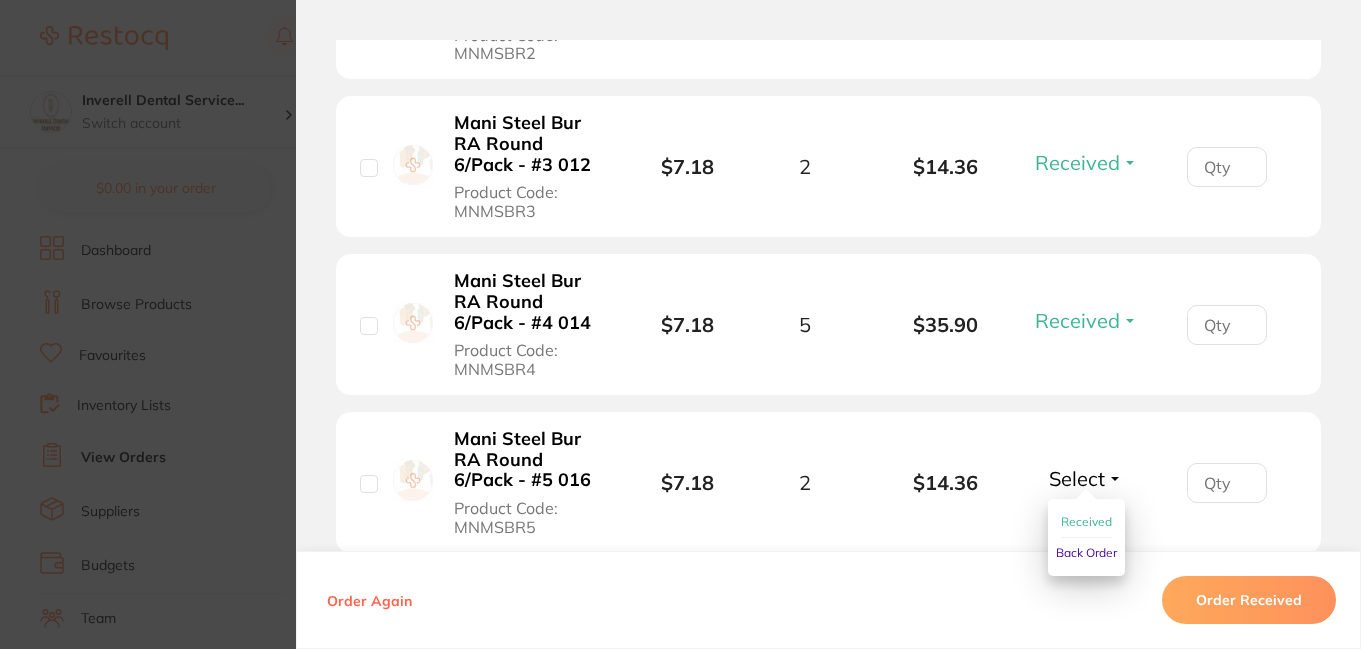 click on "Received" at bounding box center (1086, 521) 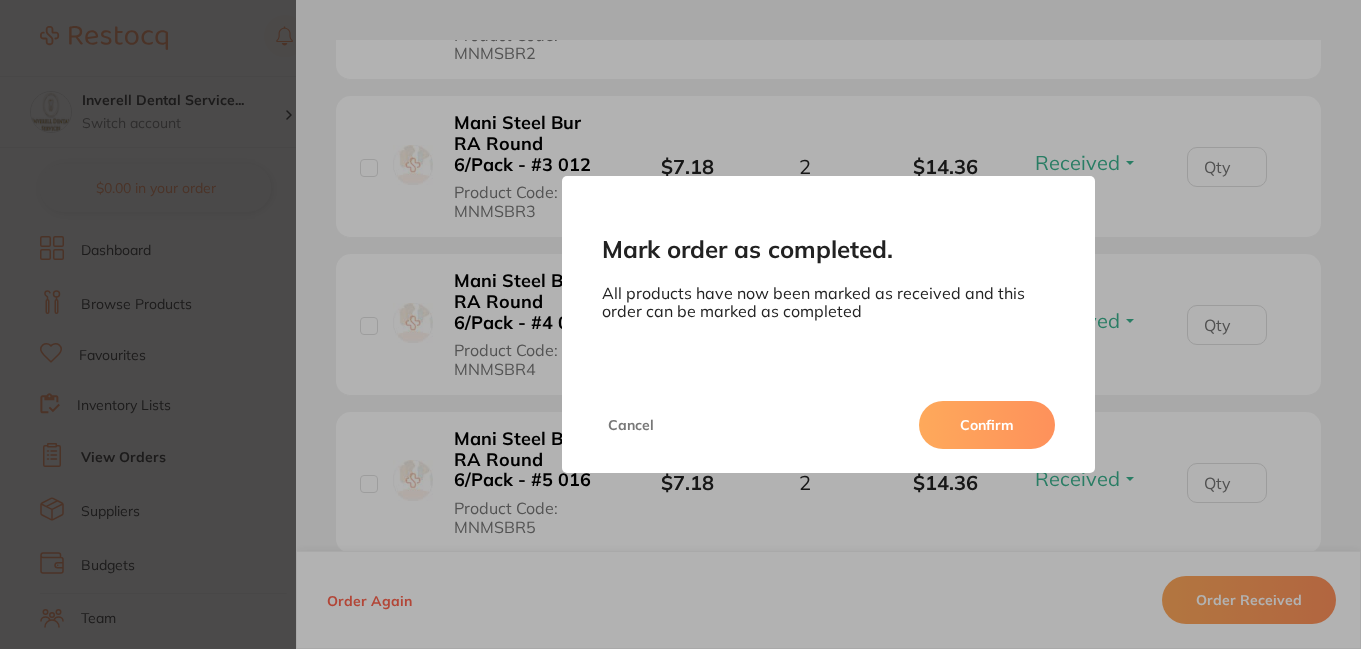 click on "Confirm" at bounding box center [987, 425] 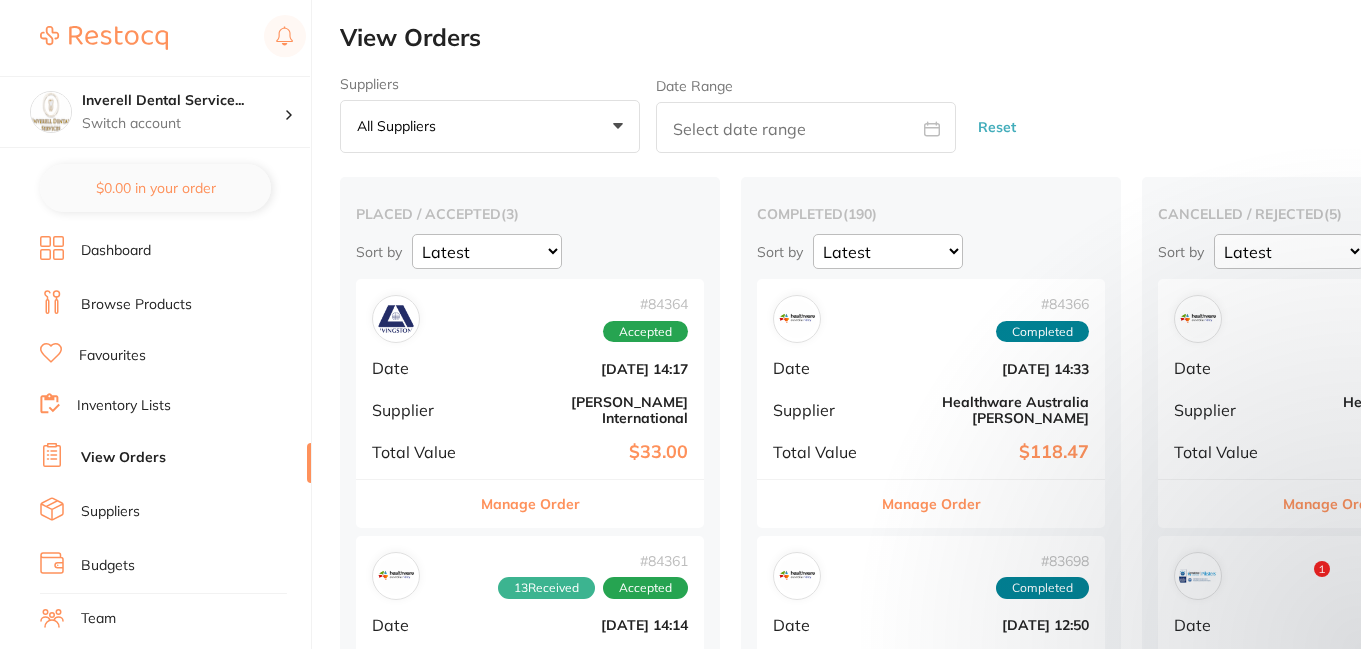 scroll, scrollTop: 300, scrollLeft: 0, axis: vertical 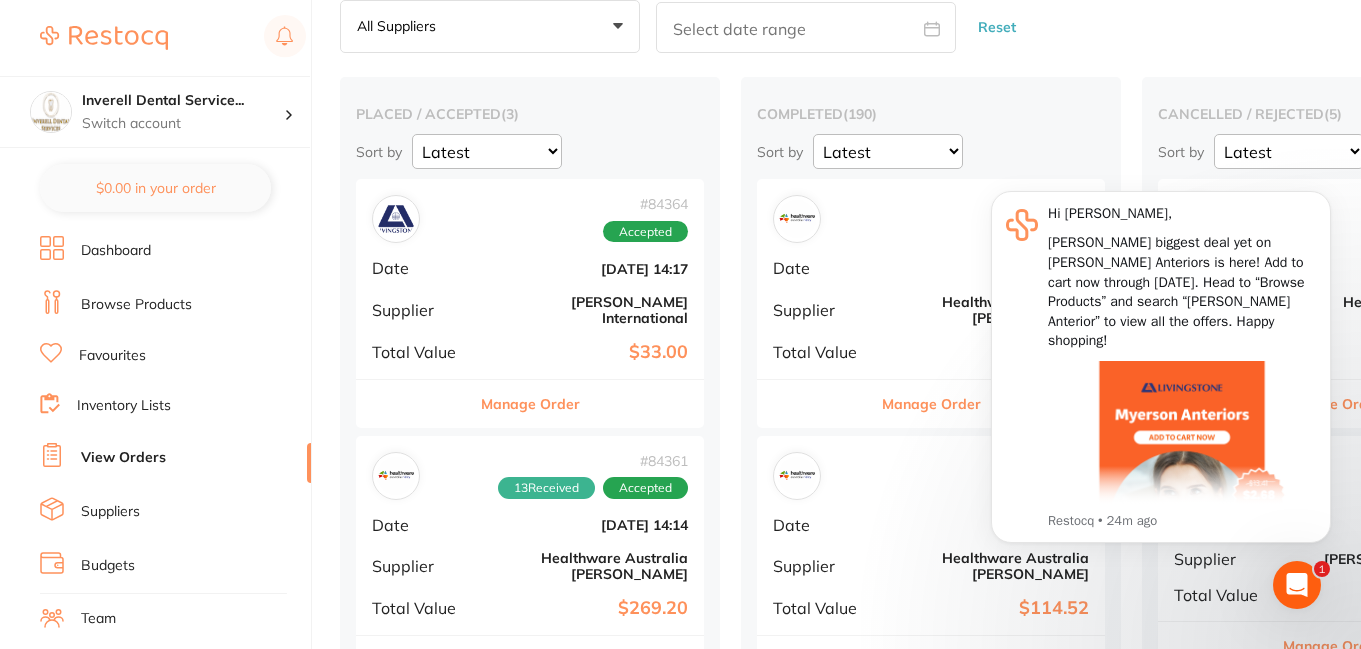 click on "Manage Order" at bounding box center [530, 404] 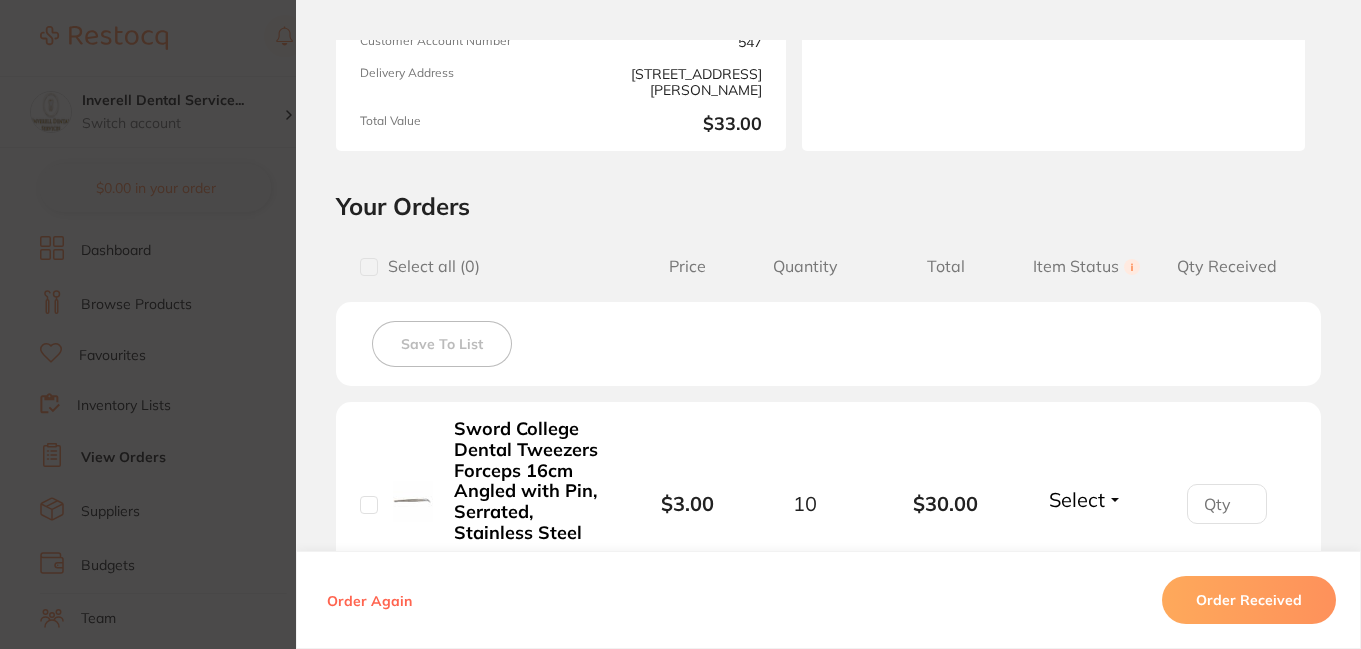 scroll, scrollTop: 500, scrollLeft: 0, axis: vertical 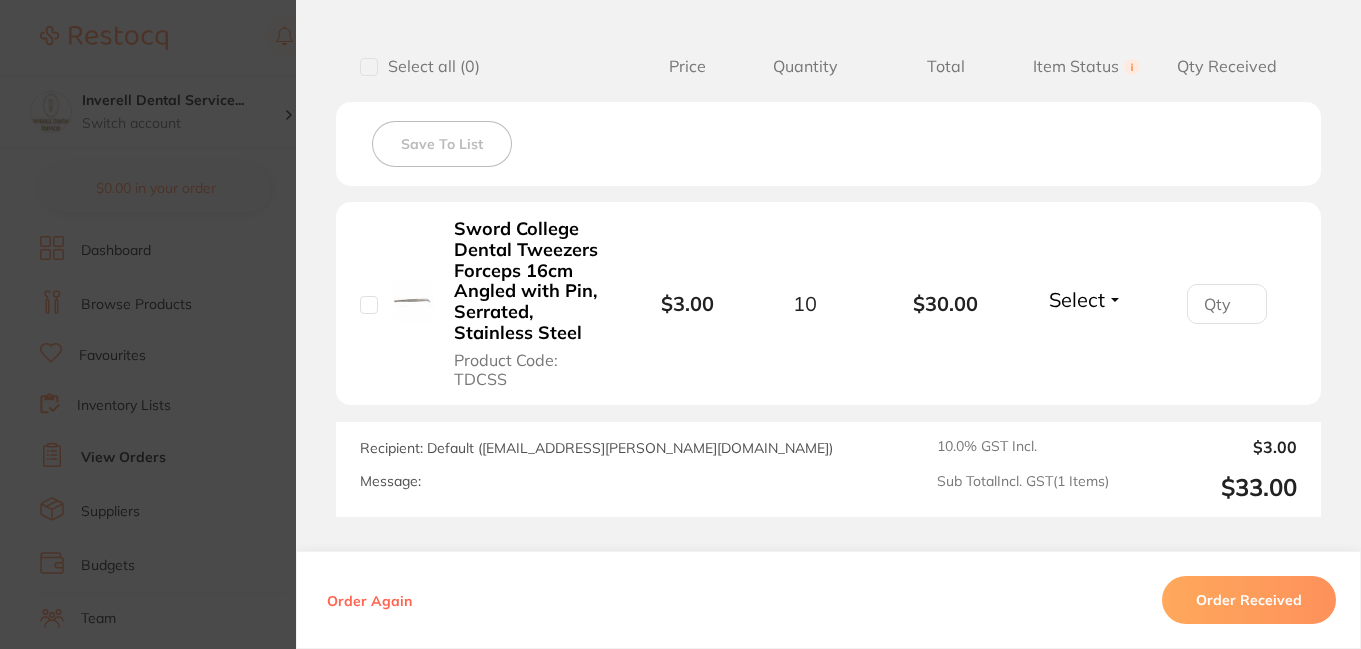 click on "Select" at bounding box center (1086, 299) 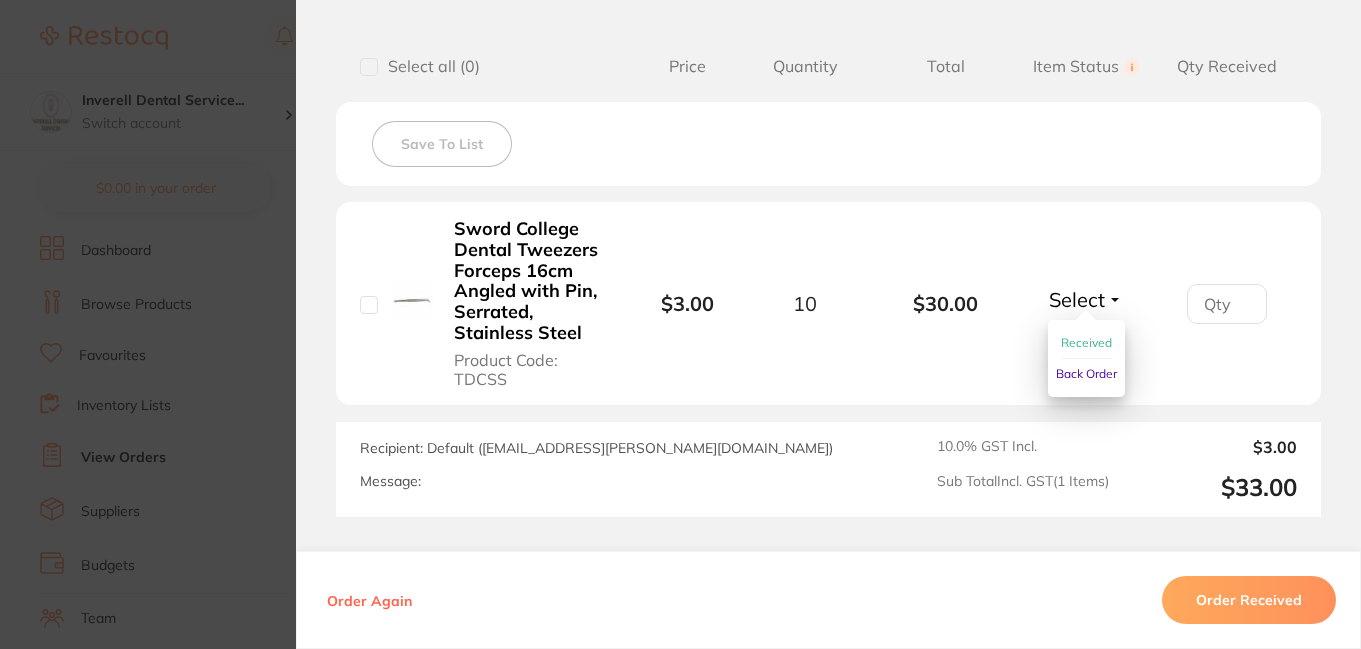 click on "Received" at bounding box center (1086, 342) 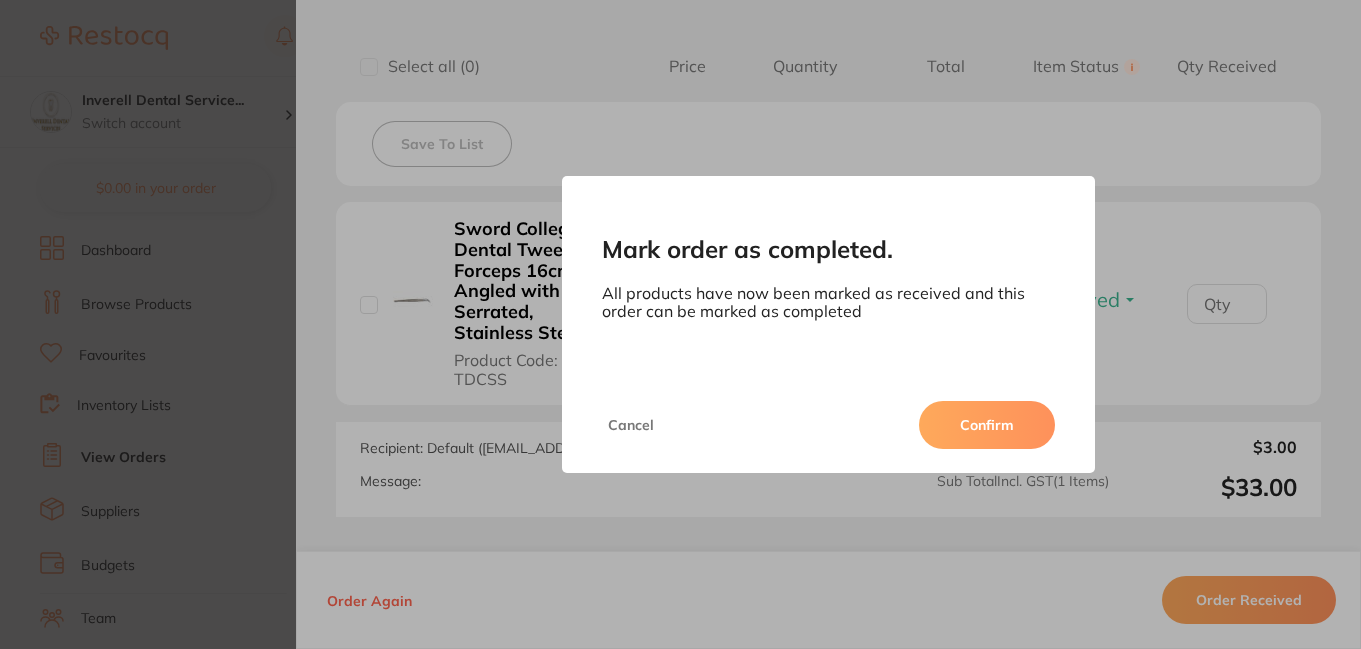 click on "Confirm" at bounding box center [987, 425] 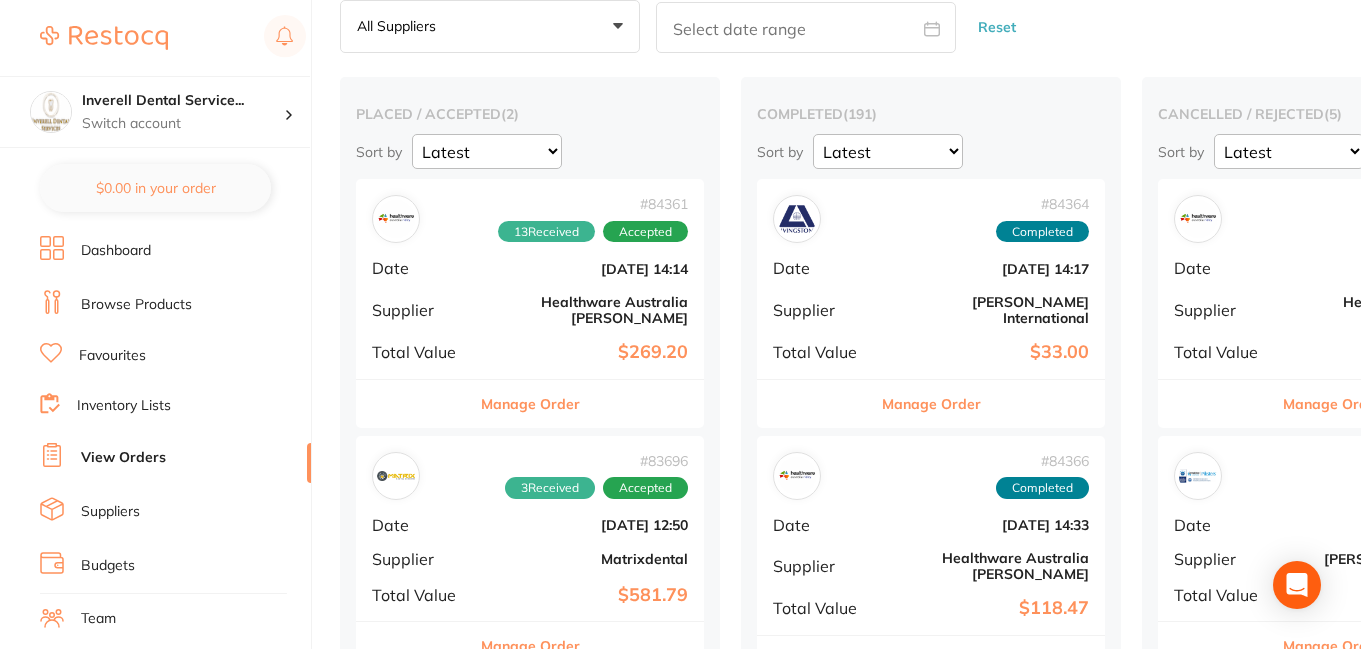 scroll, scrollTop: 0, scrollLeft: 0, axis: both 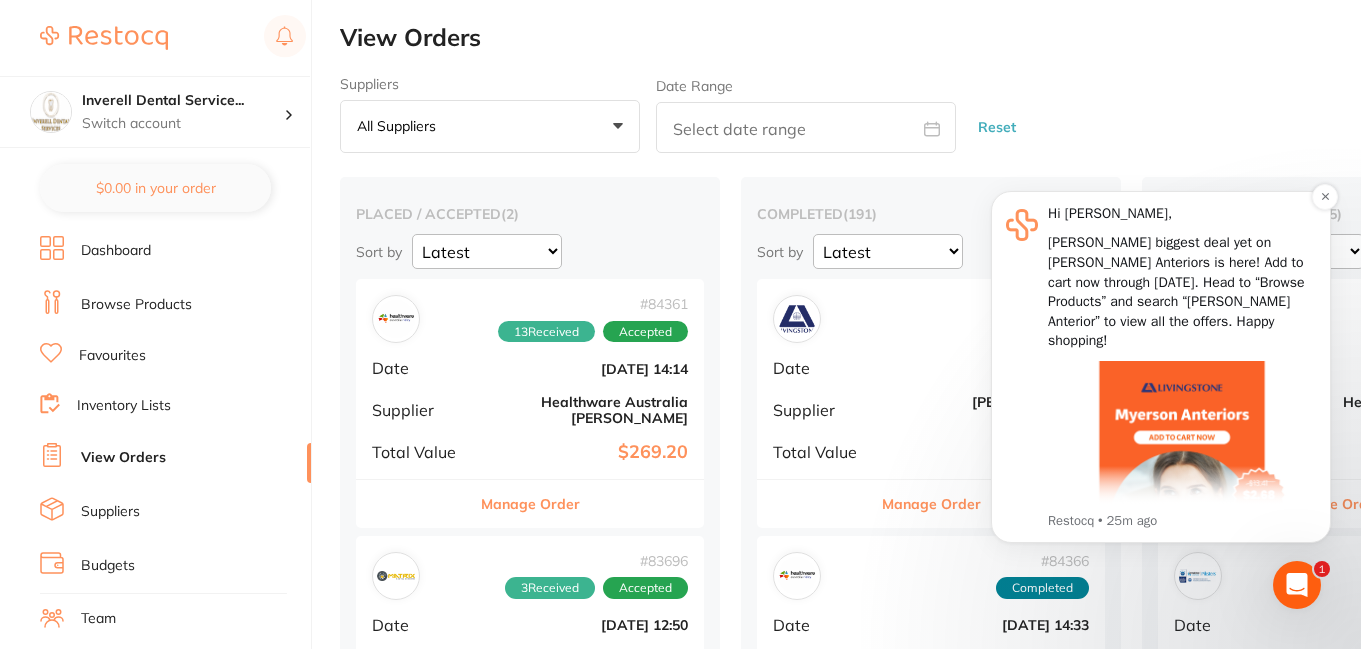 click at bounding box center [1182, 495] 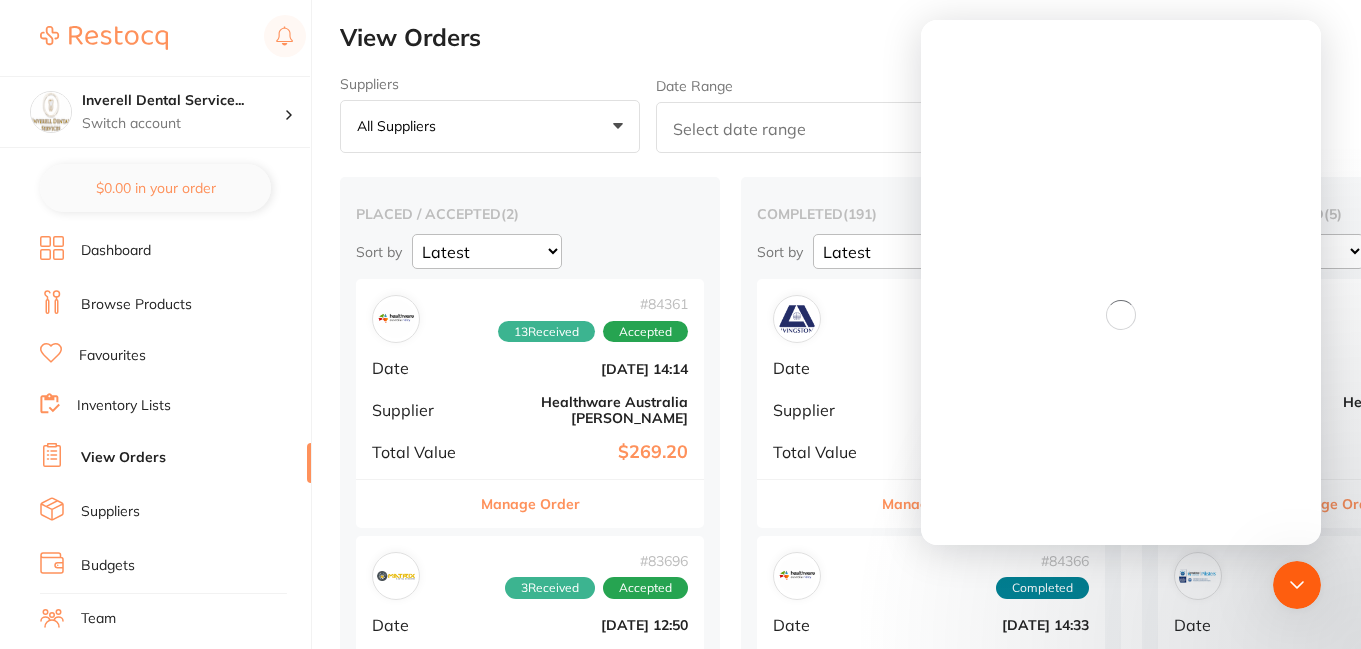 scroll, scrollTop: 0, scrollLeft: 0, axis: both 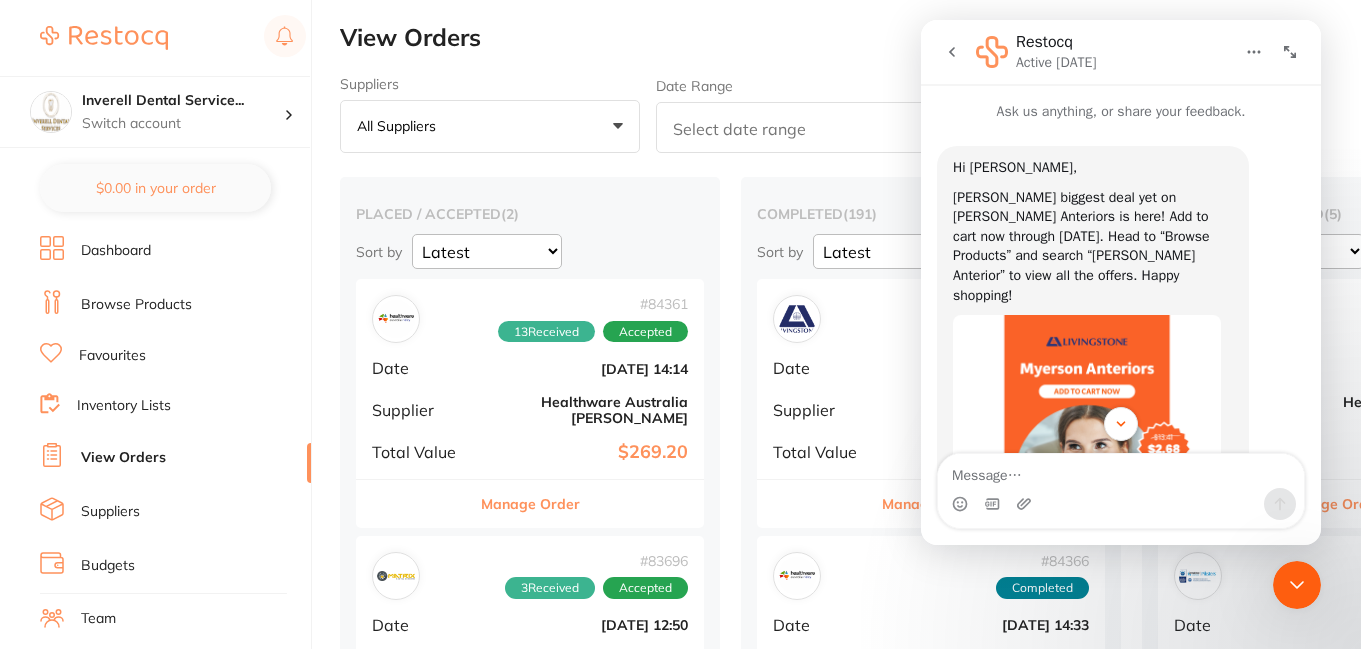 click 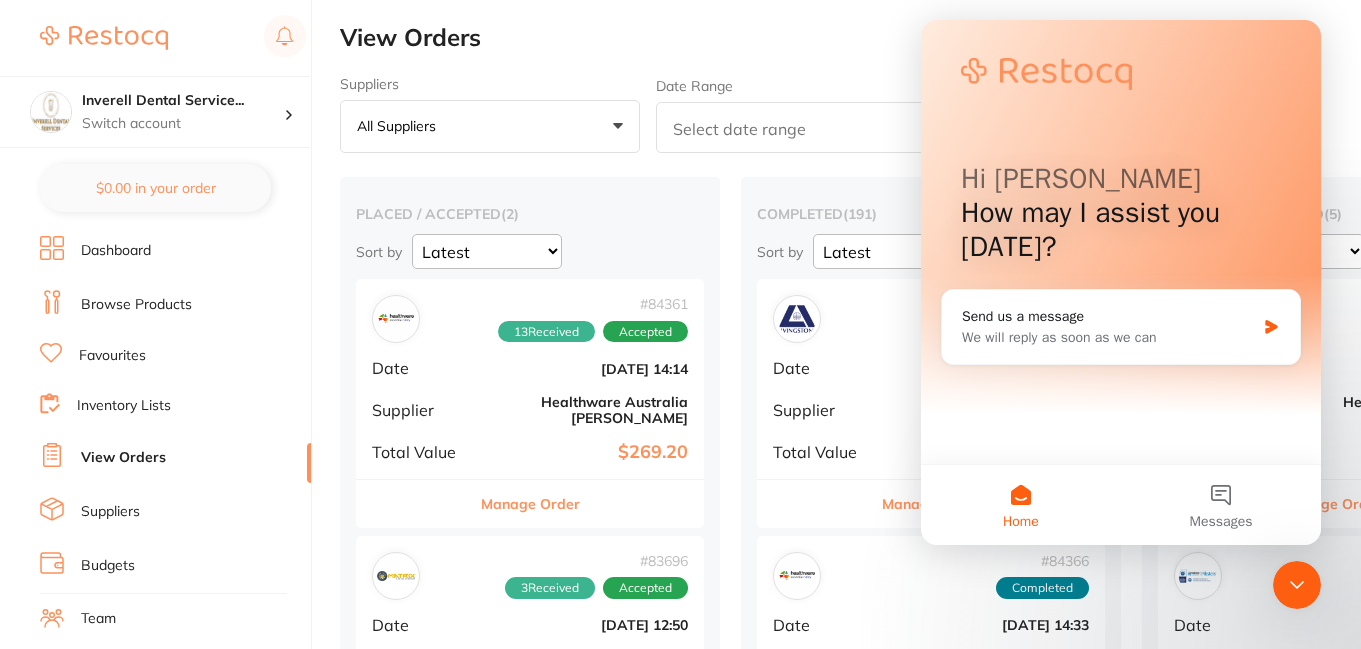 click on "Home" at bounding box center [1021, 505] 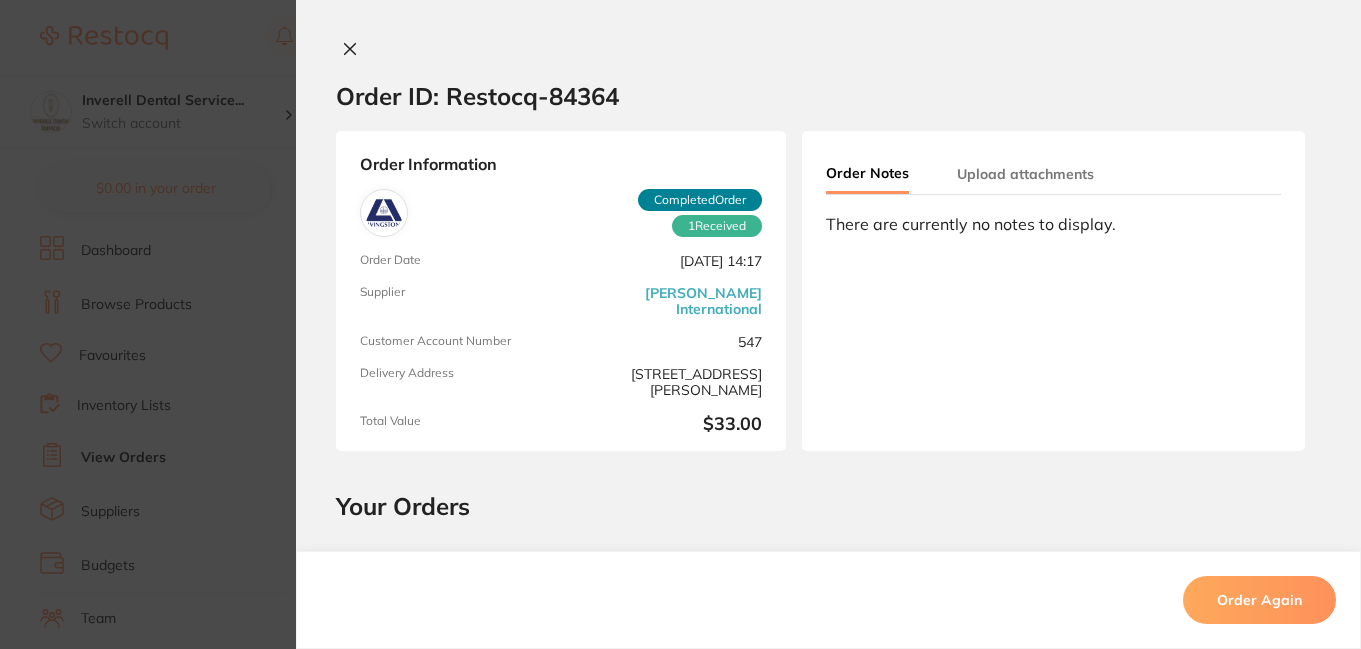 click 